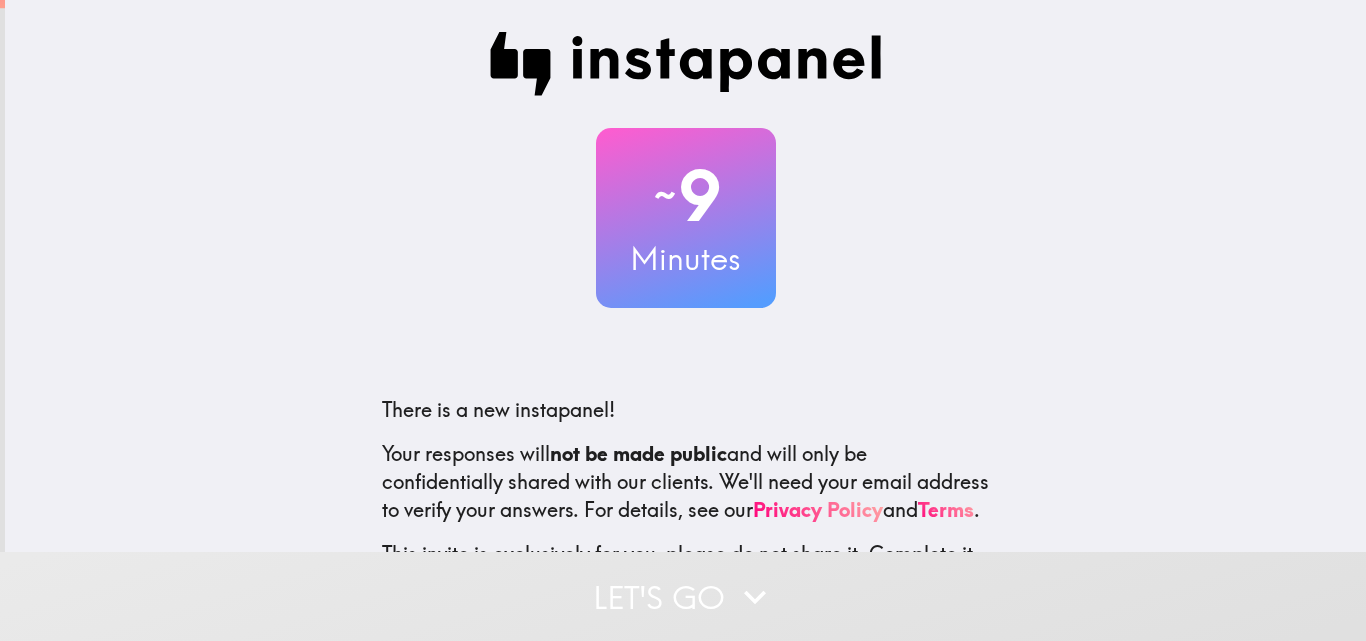 scroll, scrollTop: 0, scrollLeft: 0, axis: both 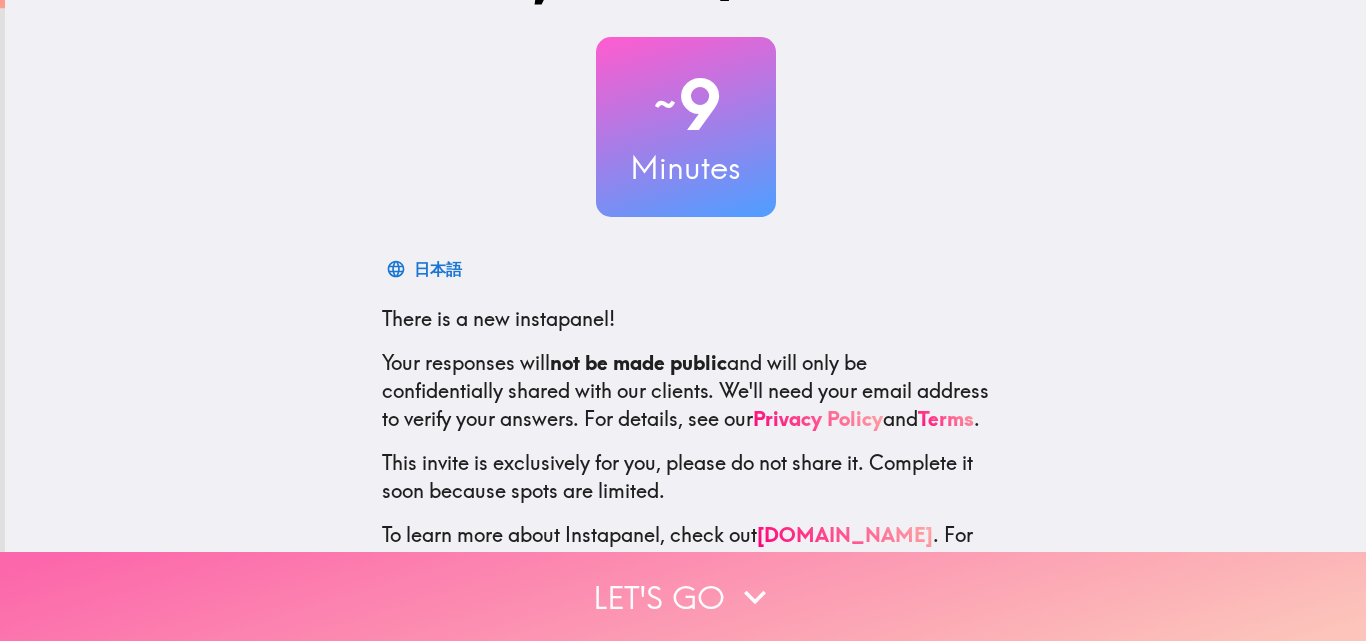 click on "Let's go" at bounding box center (683, 596) 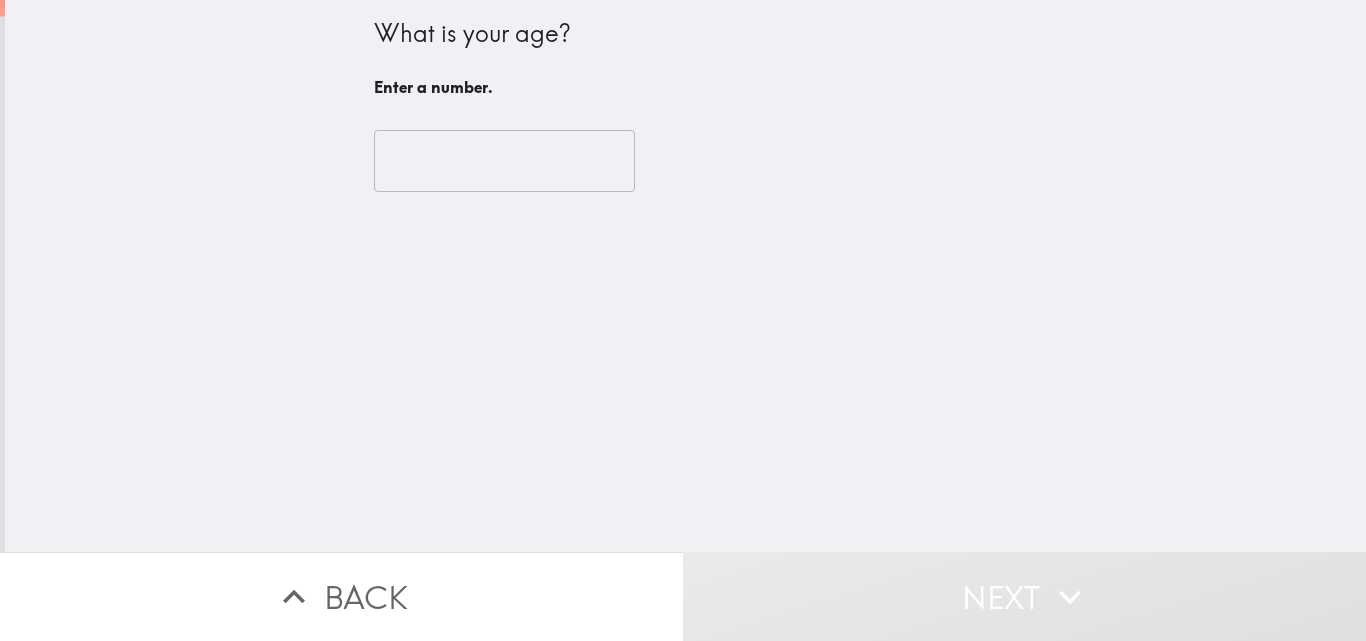 scroll, scrollTop: 0, scrollLeft: 0, axis: both 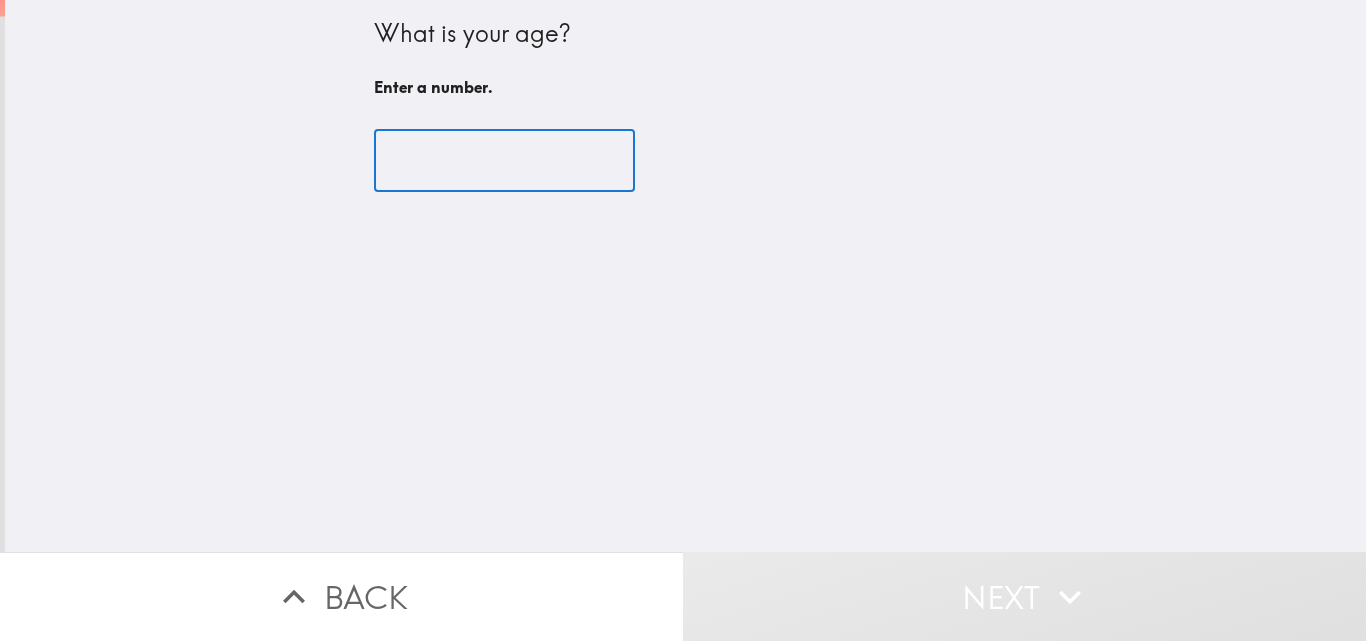 click at bounding box center (504, 161) 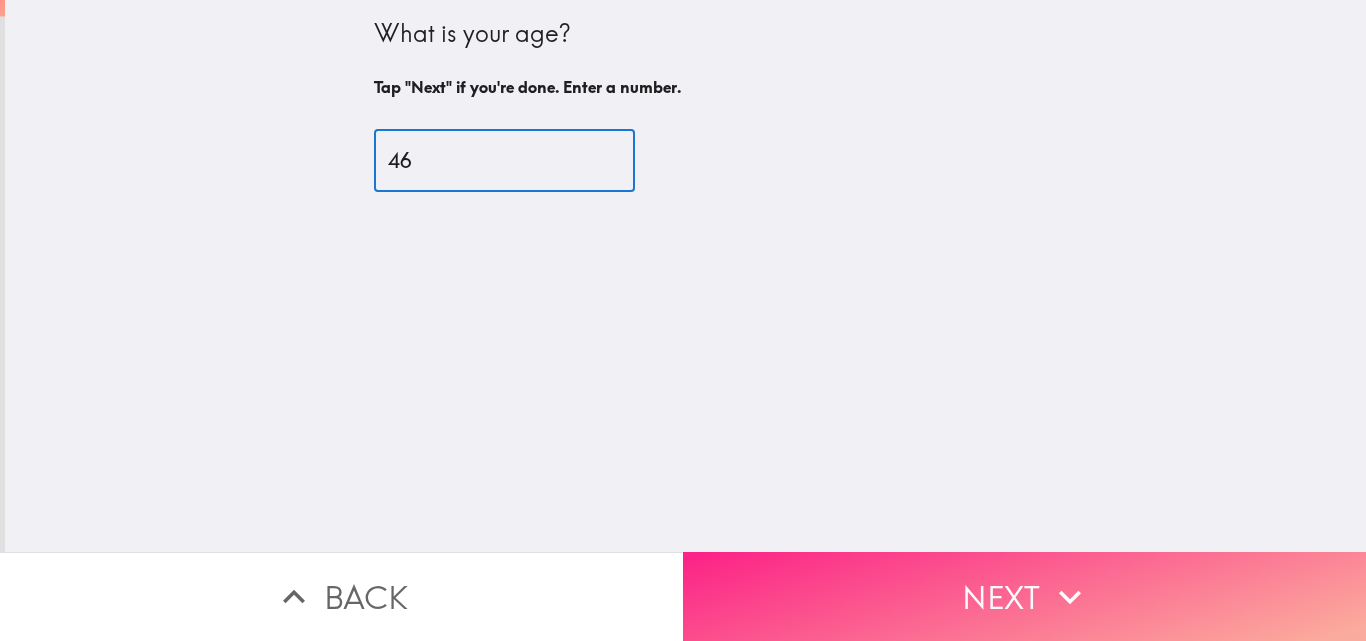 type on "46" 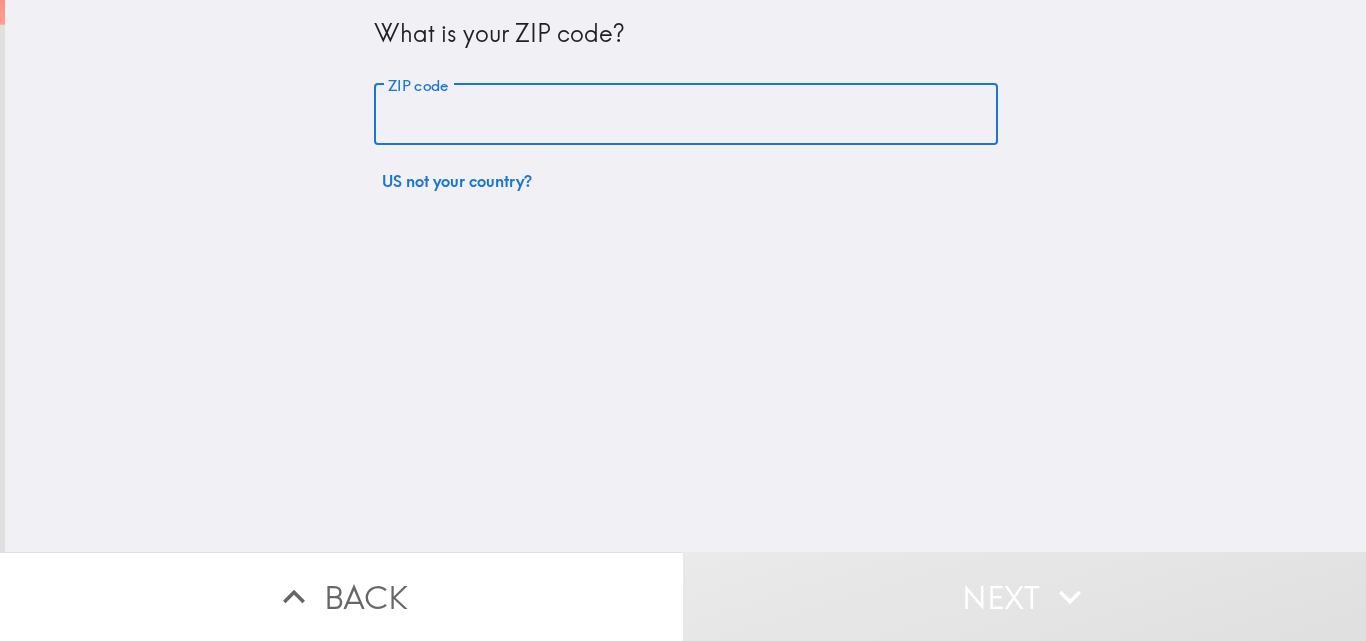 click on "ZIP code" at bounding box center (686, 115) 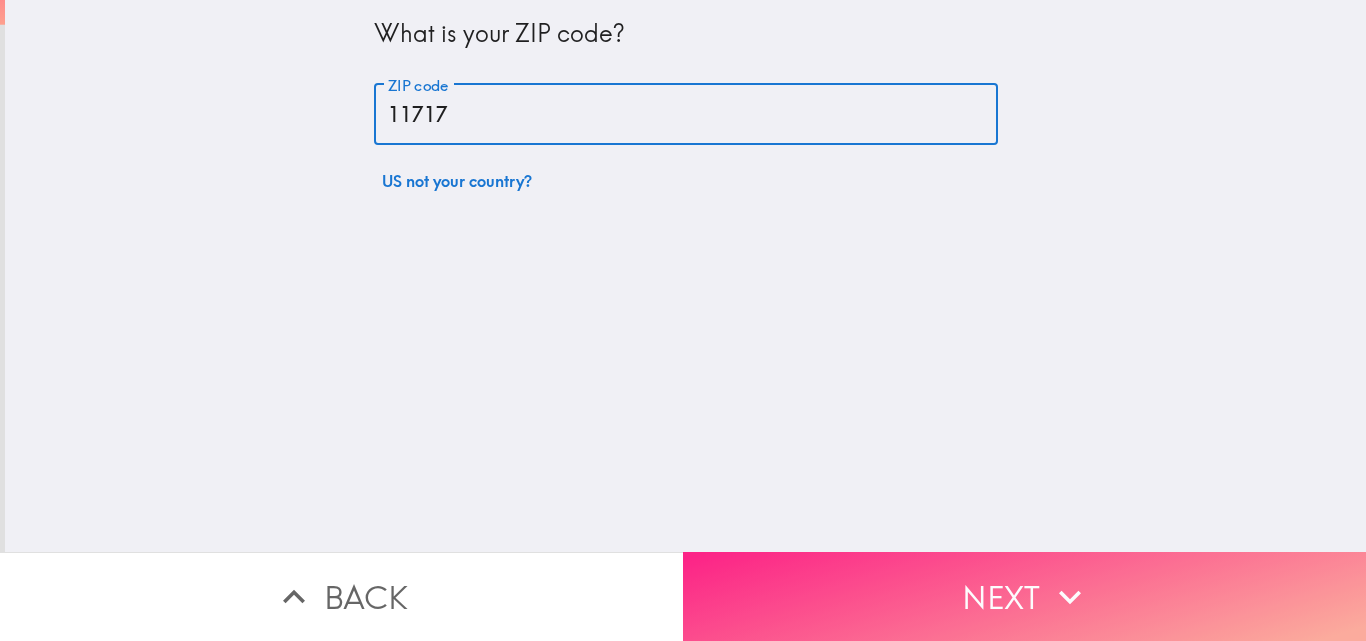 type on "11717" 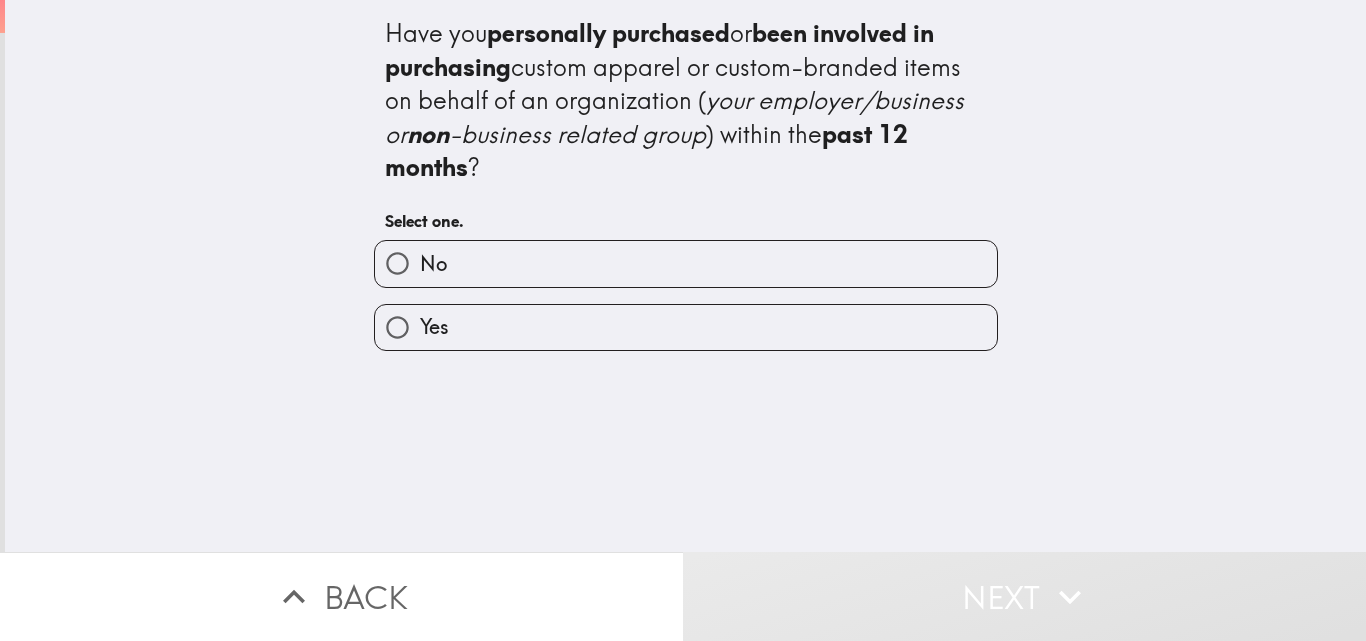 click on "Yes" at bounding box center [686, 327] 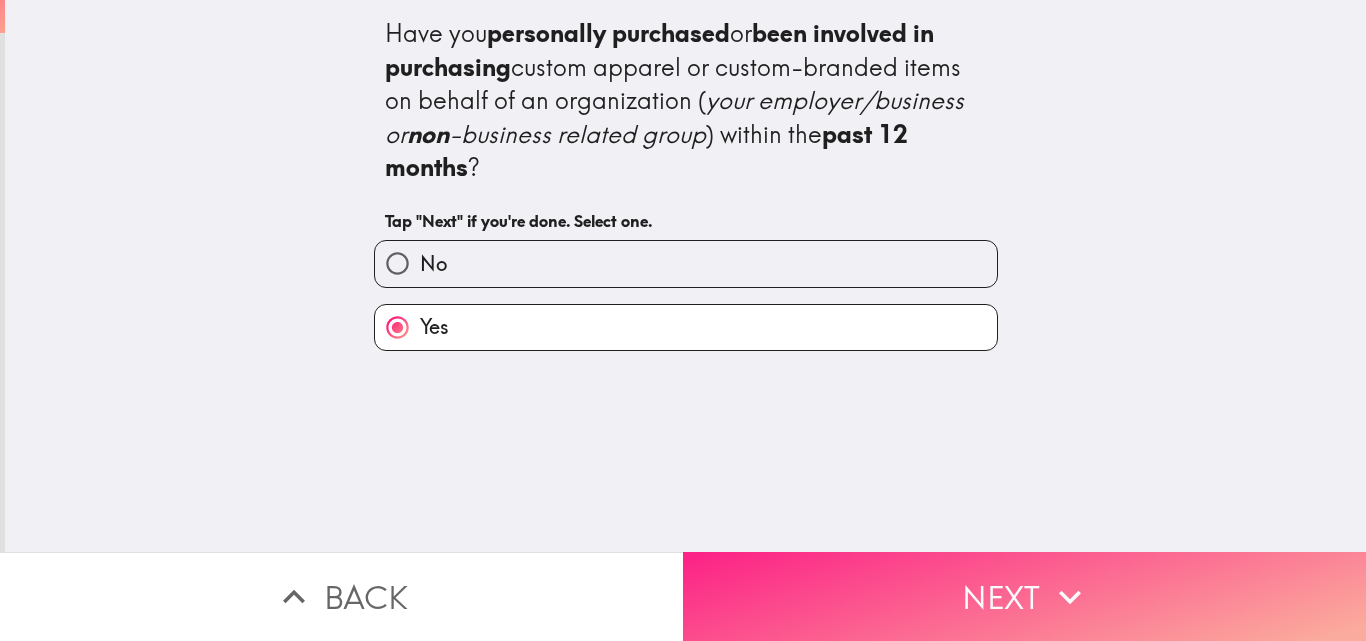 click on "Next" at bounding box center (1024, 596) 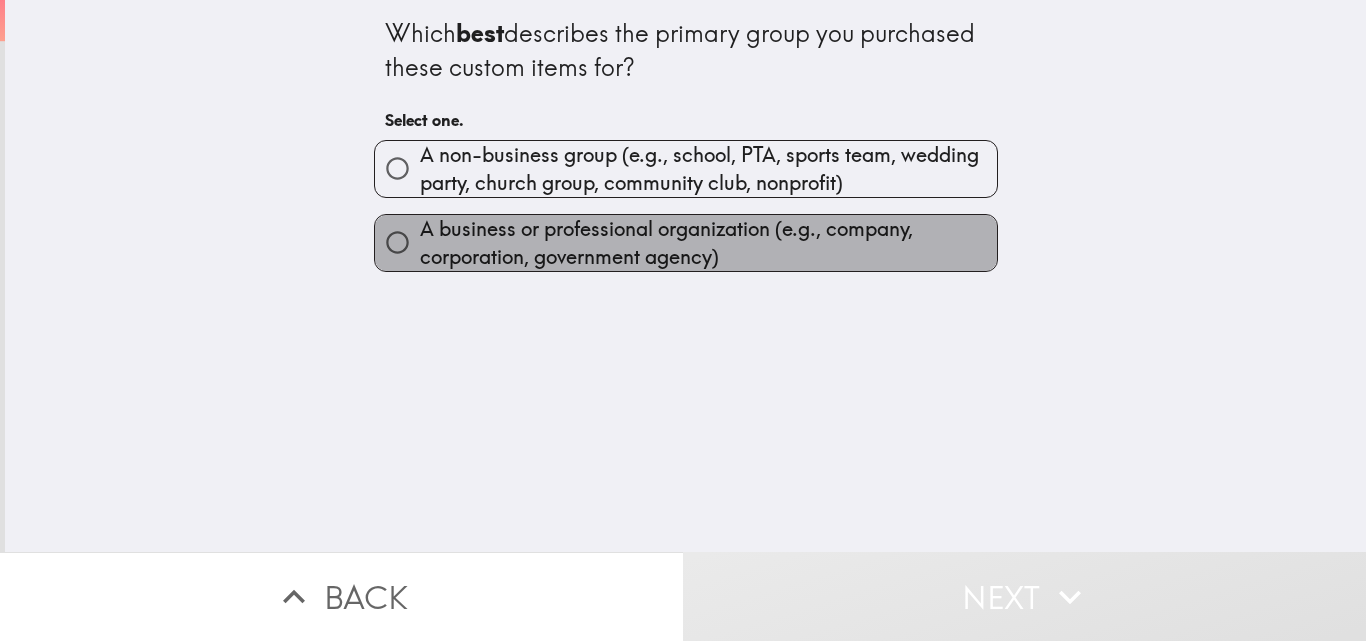 click on "A business or professional organization (e.g., company, corporation, government agency)" at bounding box center (708, 243) 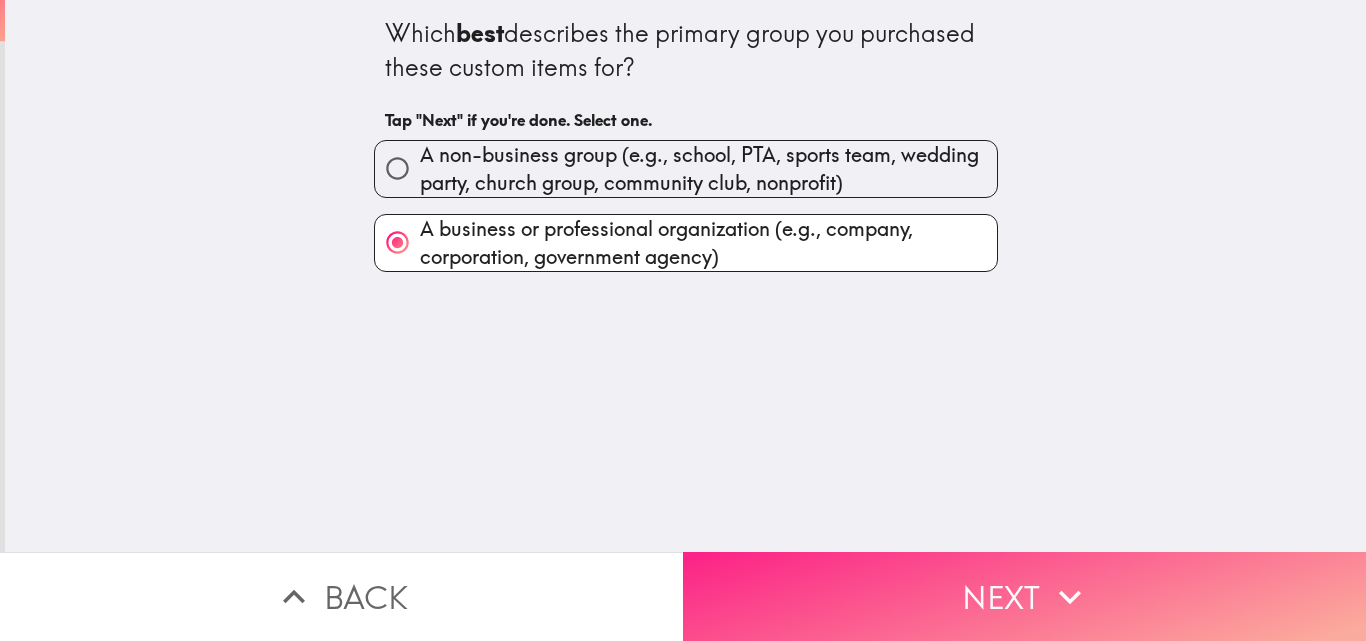 click on "Next" at bounding box center (1024, 596) 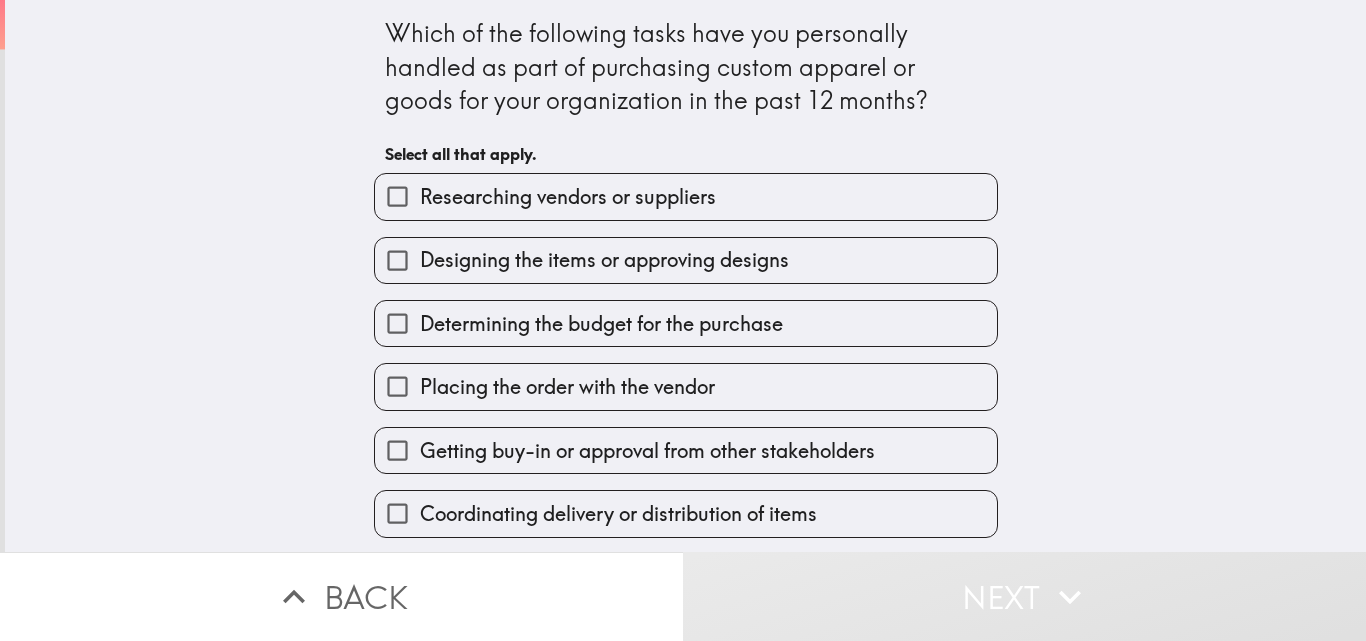 click on "Designing the items or approving designs" at bounding box center [604, 260] 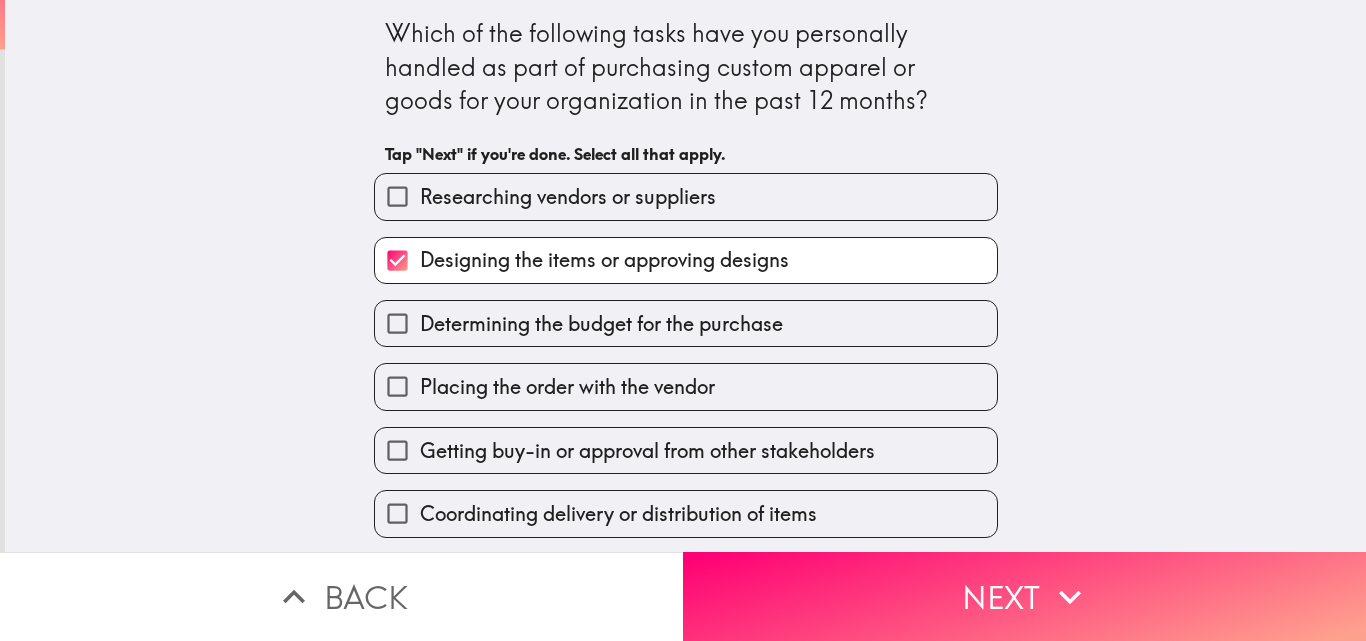 click on "Getting buy-in or approval from other stakeholders" at bounding box center (647, 451) 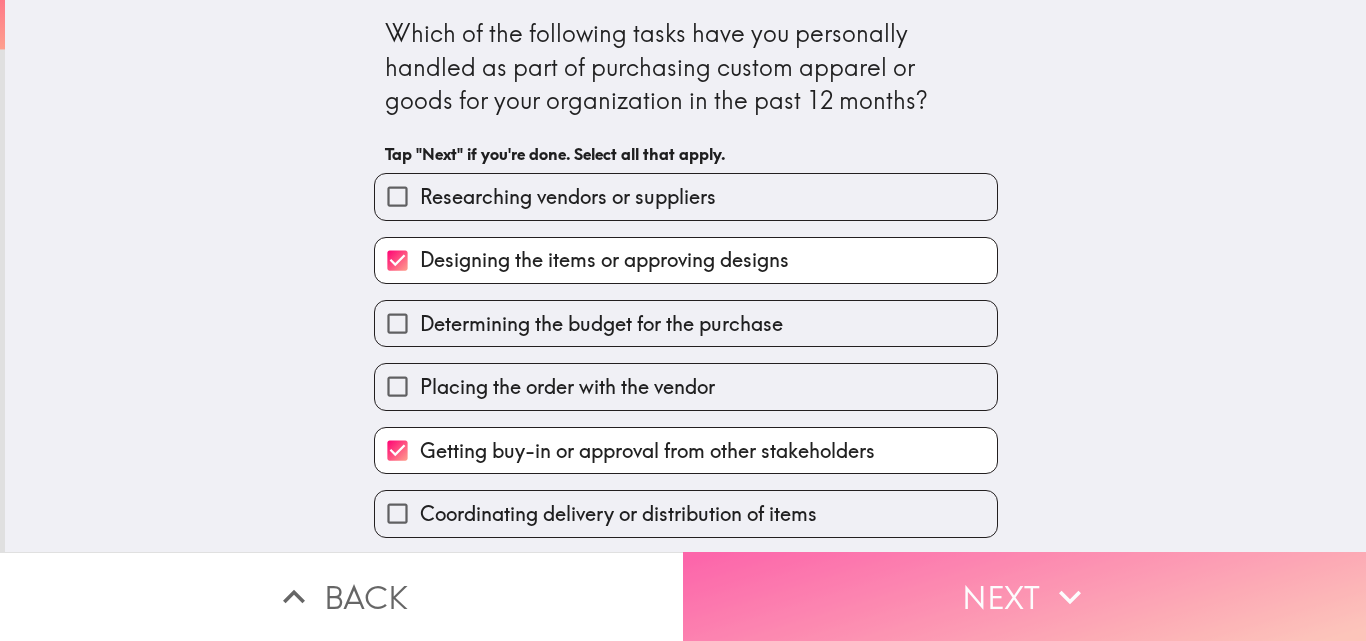 click on "Next" at bounding box center (1024, 596) 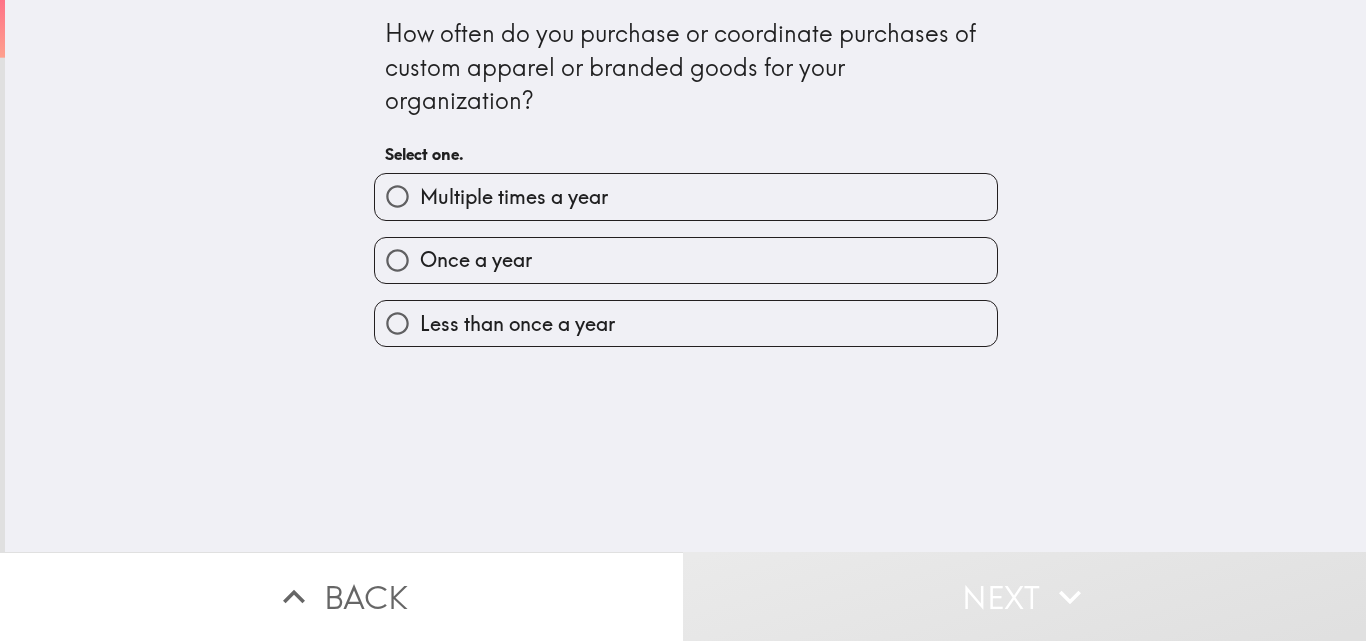 click on "Multiple times a year" at bounding box center (514, 197) 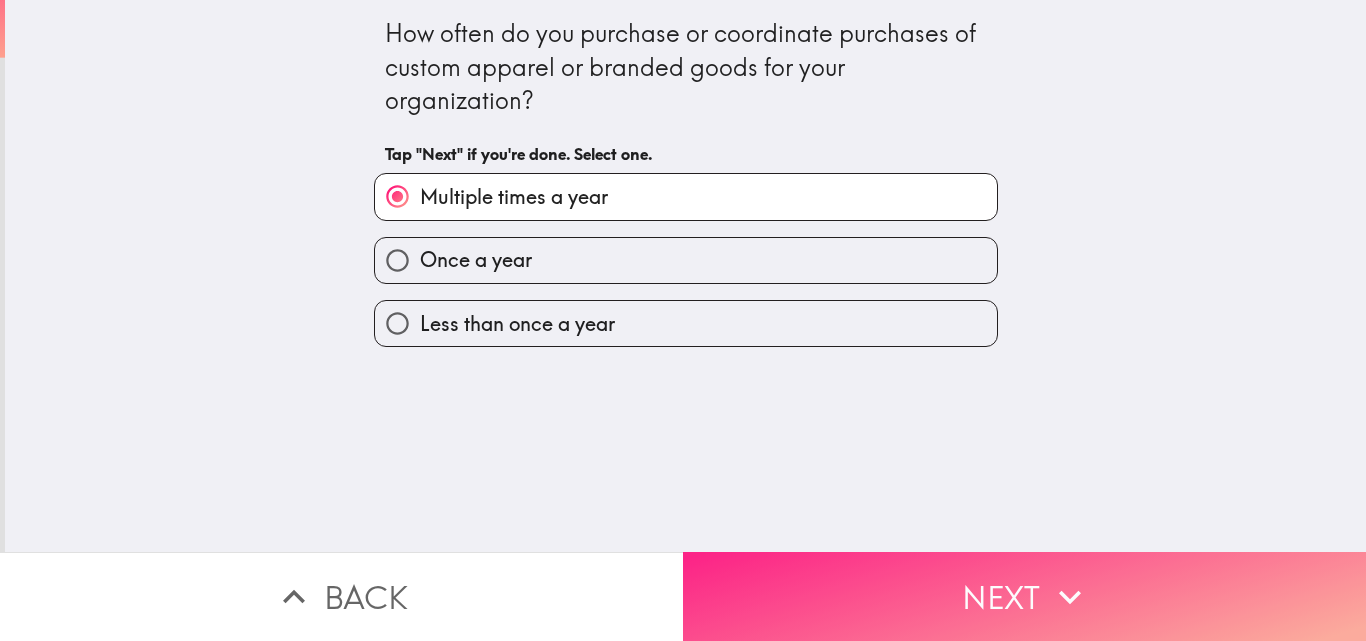 click on "Next" at bounding box center [1024, 596] 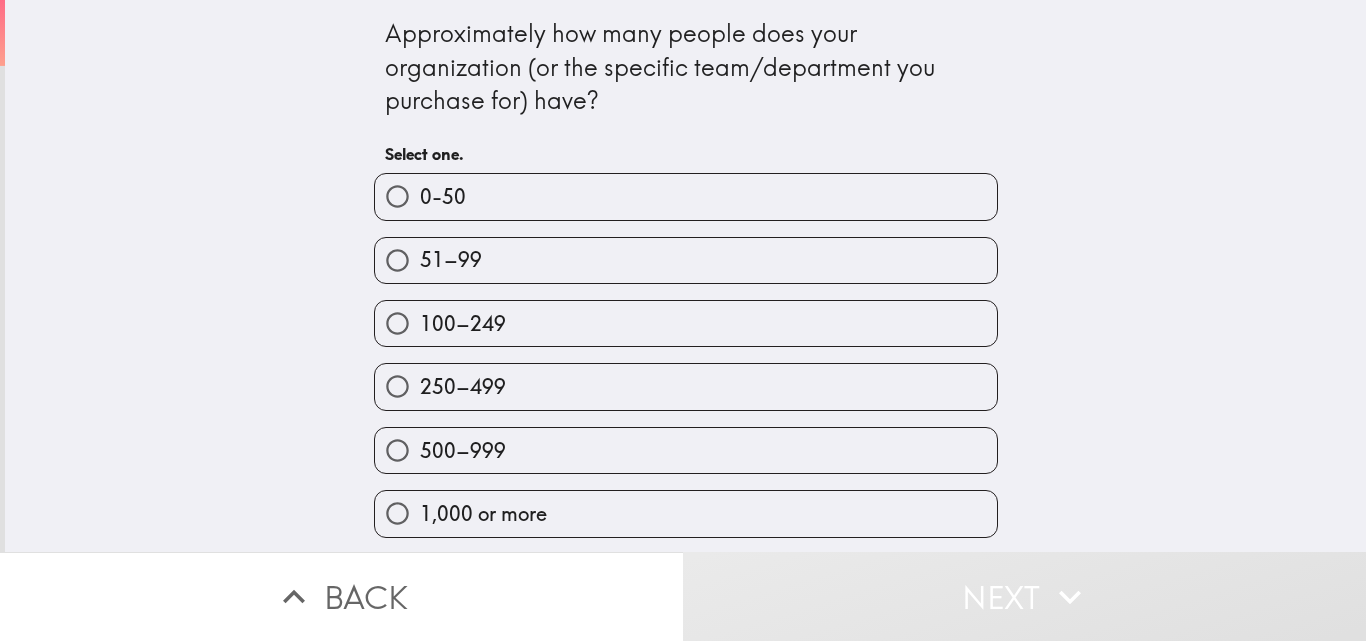 click on "1,000 or more" at bounding box center (483, 514) 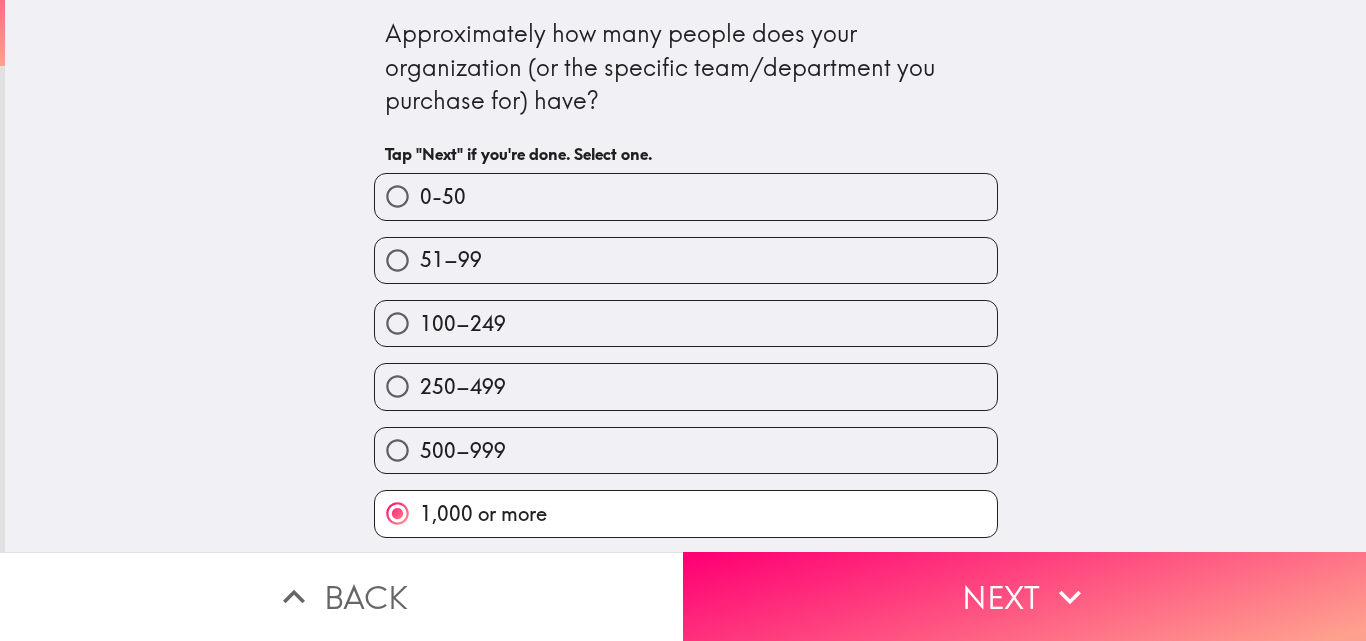 click on "500–999" at bounding box center [686, 450] 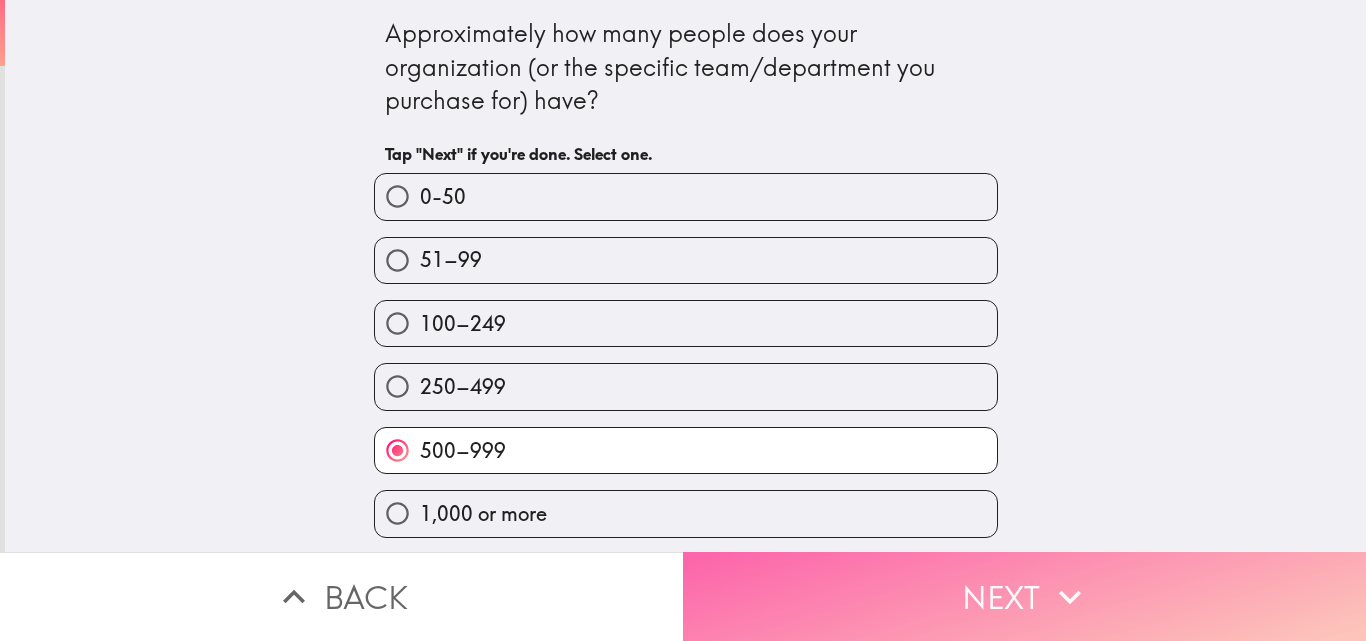 click on "Next" at bounding box center [1024, 596] 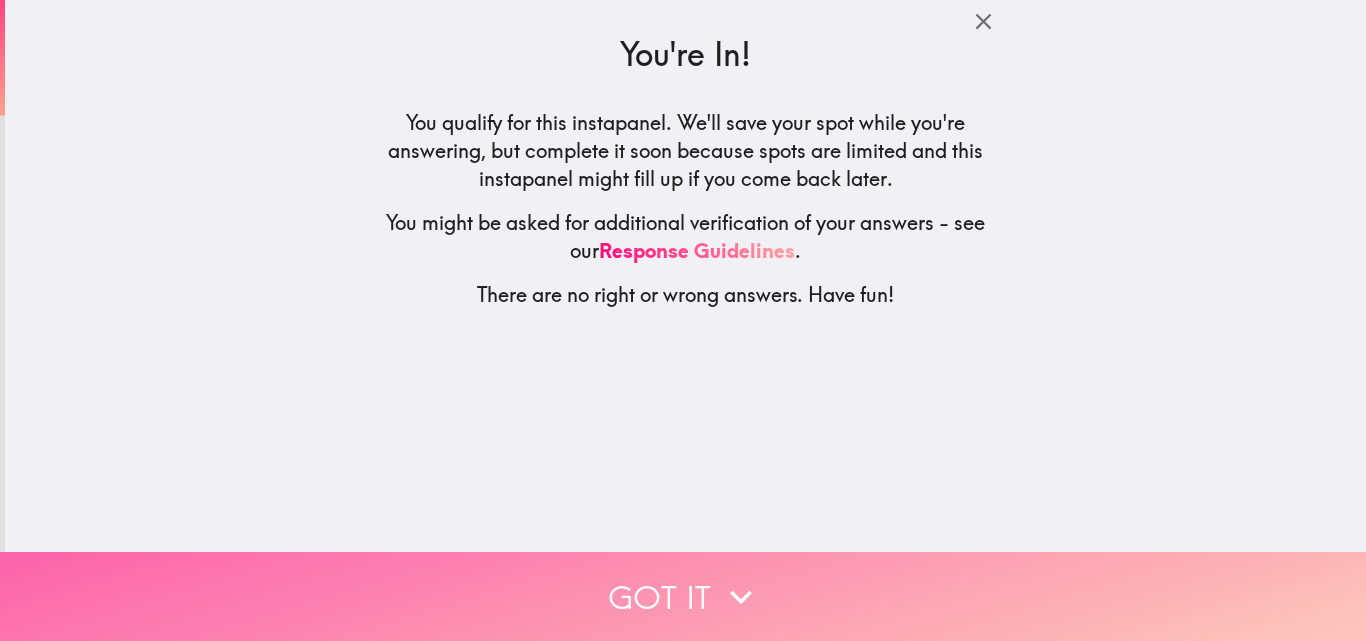 click on "Got it" at bounding box center (683, 596) 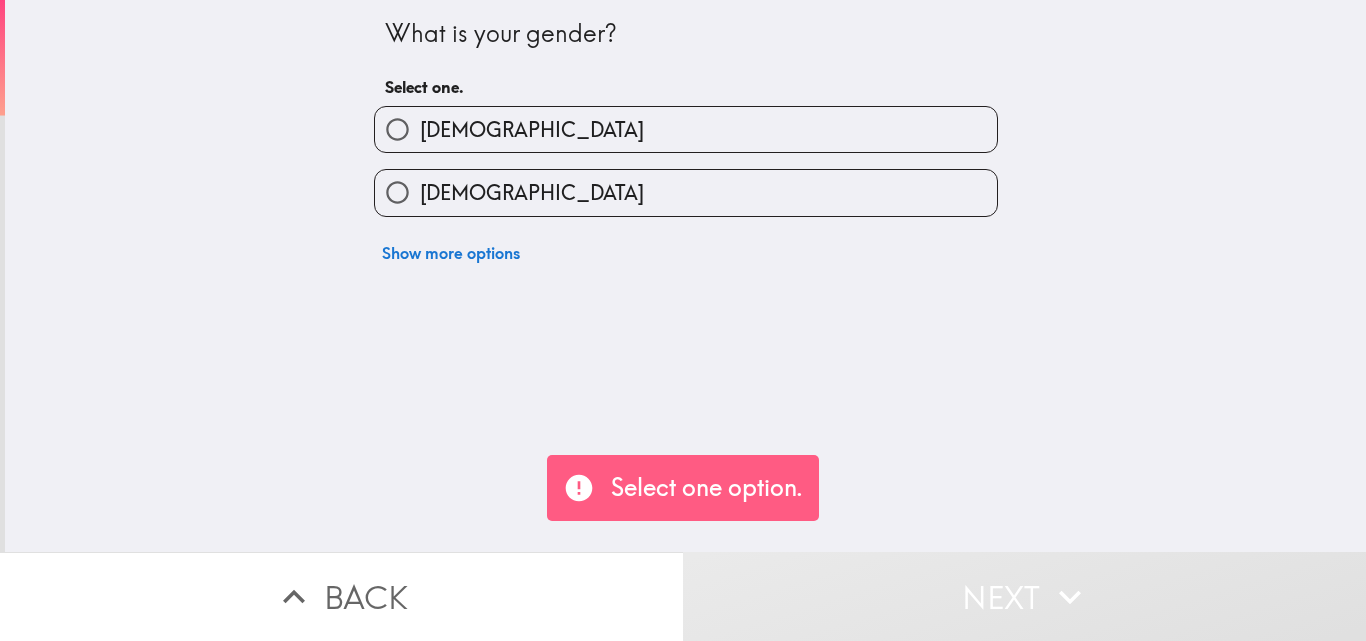click on "[DEMOGRAPHIC_DATA]" at bounding box center (686, 129) 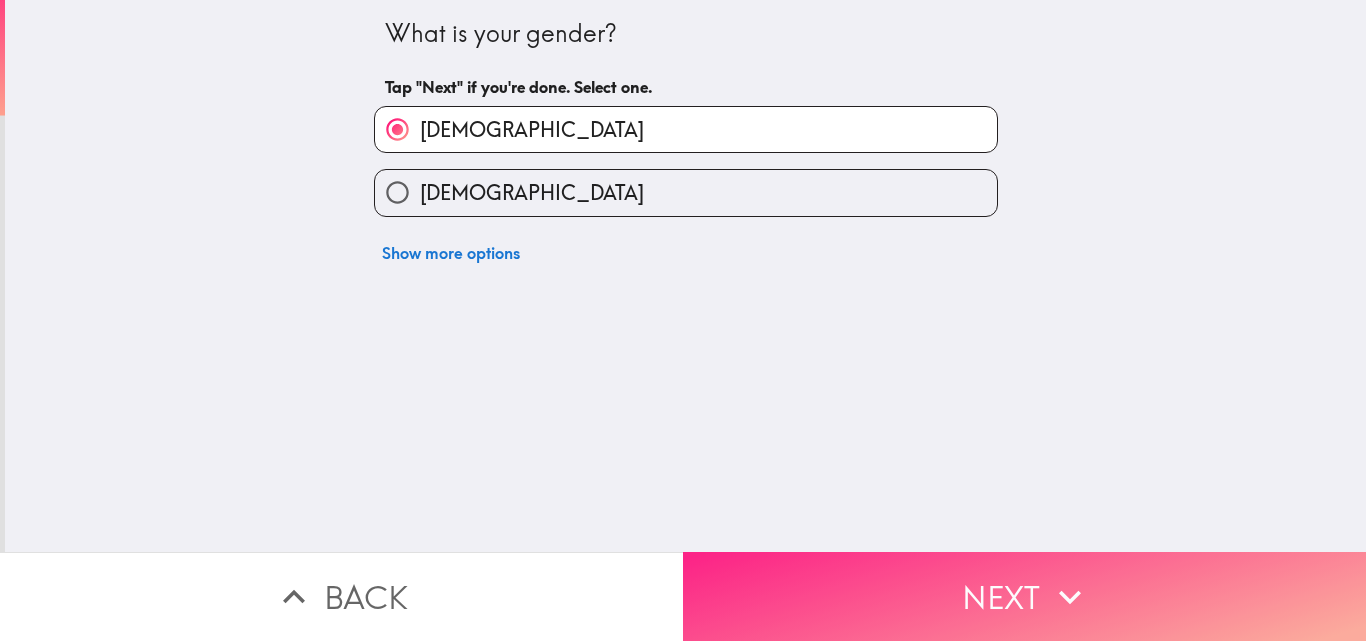 click on "Next" at bounding box center [1024, 596] 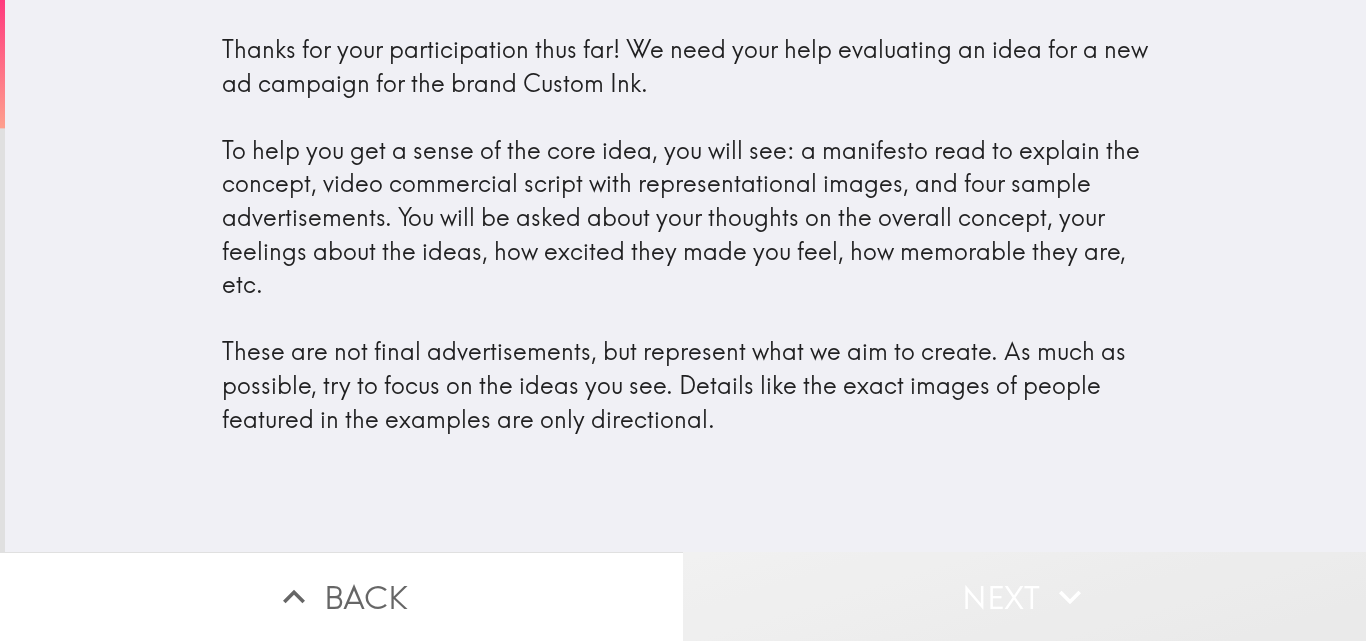 click on "Next" at bounding box center (1024, 596) 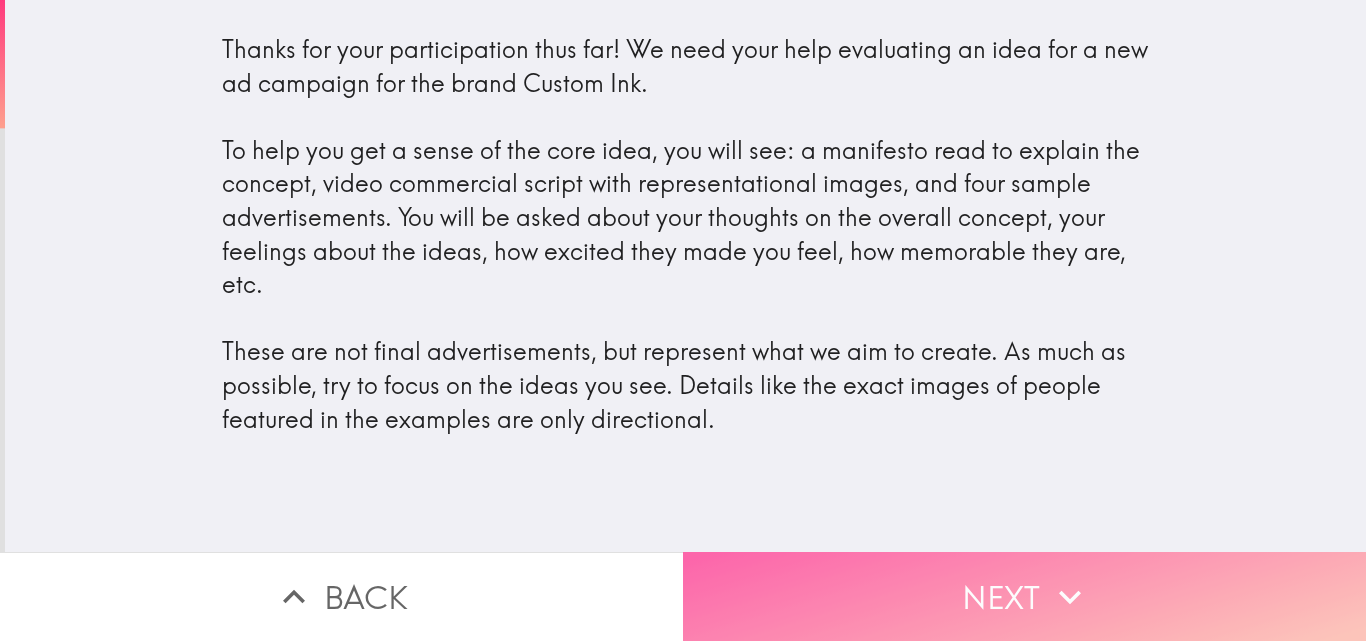 click on "Next" at bounding box center (1024, 596) 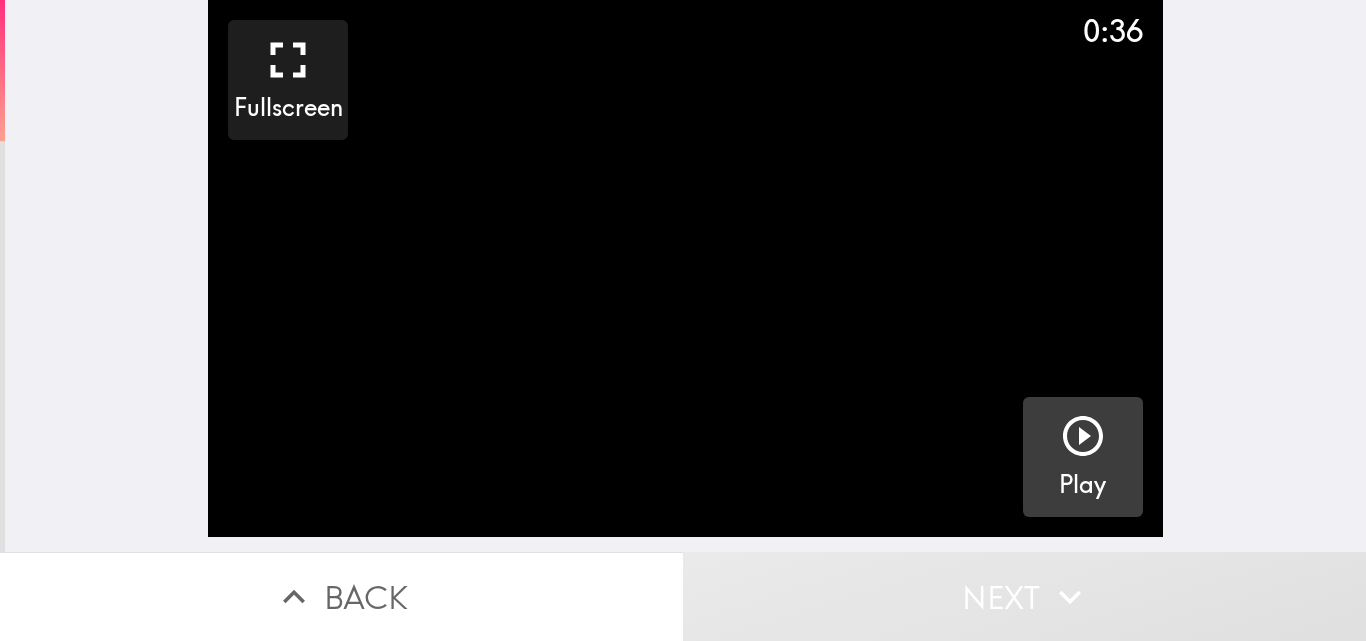 click 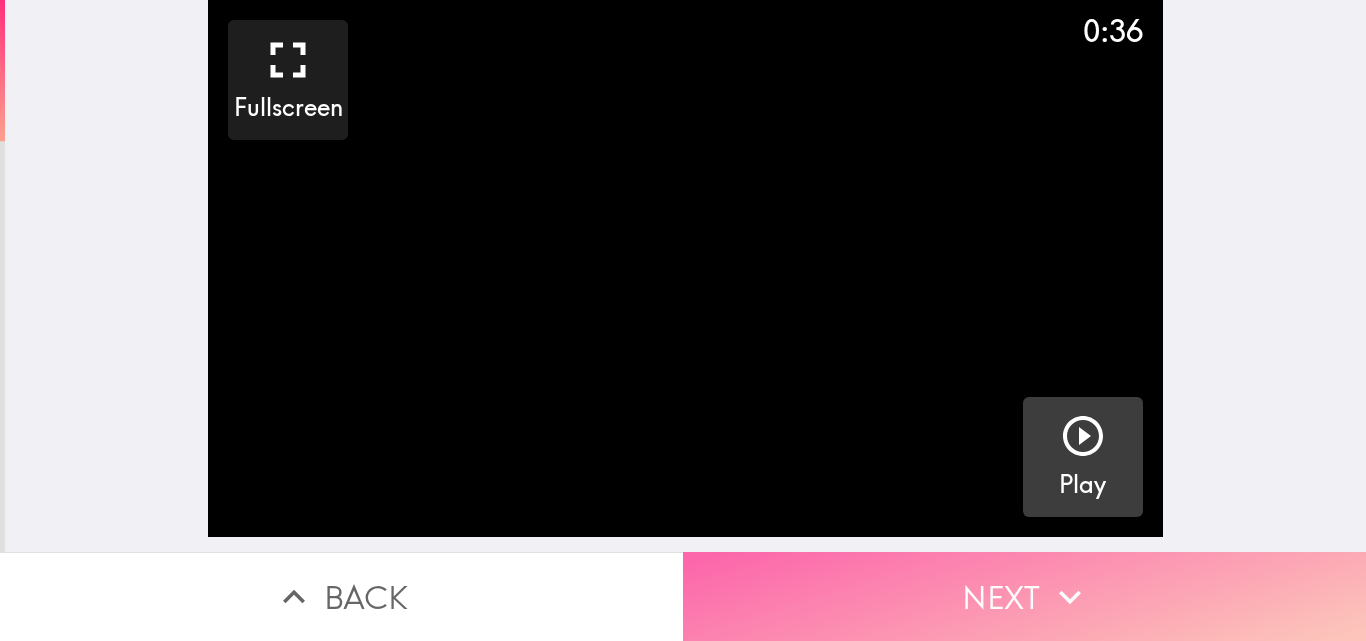 click on "Next" at bounding box center [1024, 596] 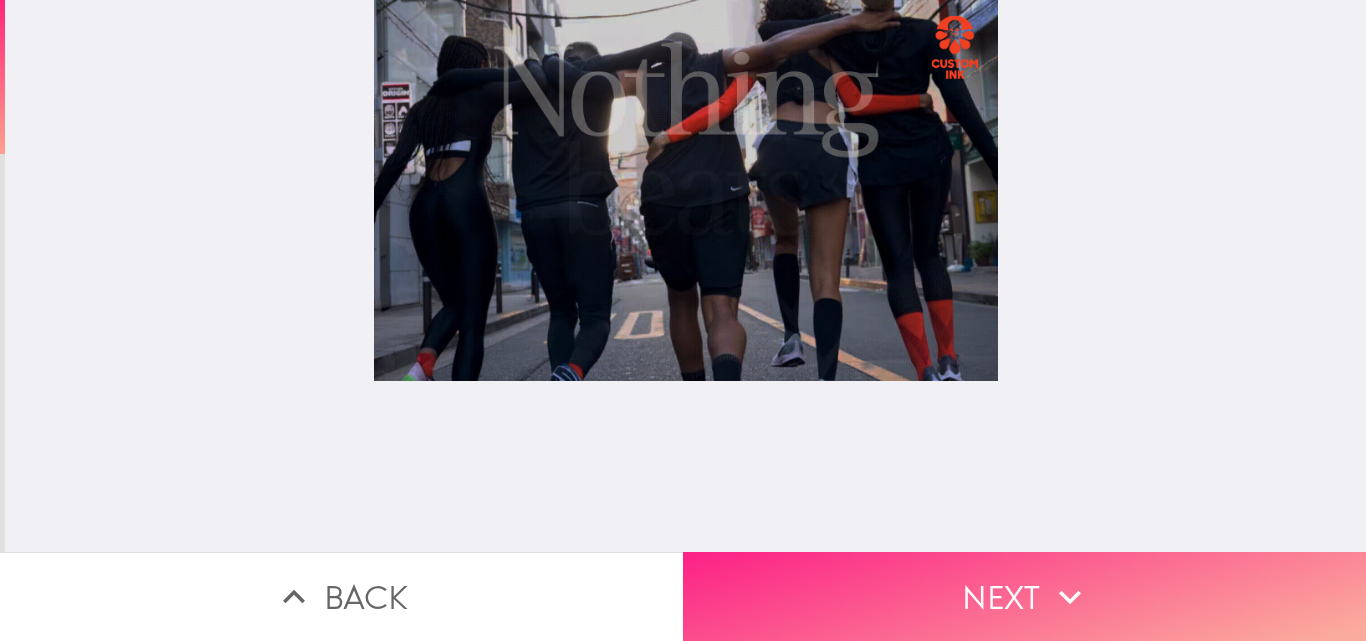 click on "Next" at bounding box center [1024, 596] 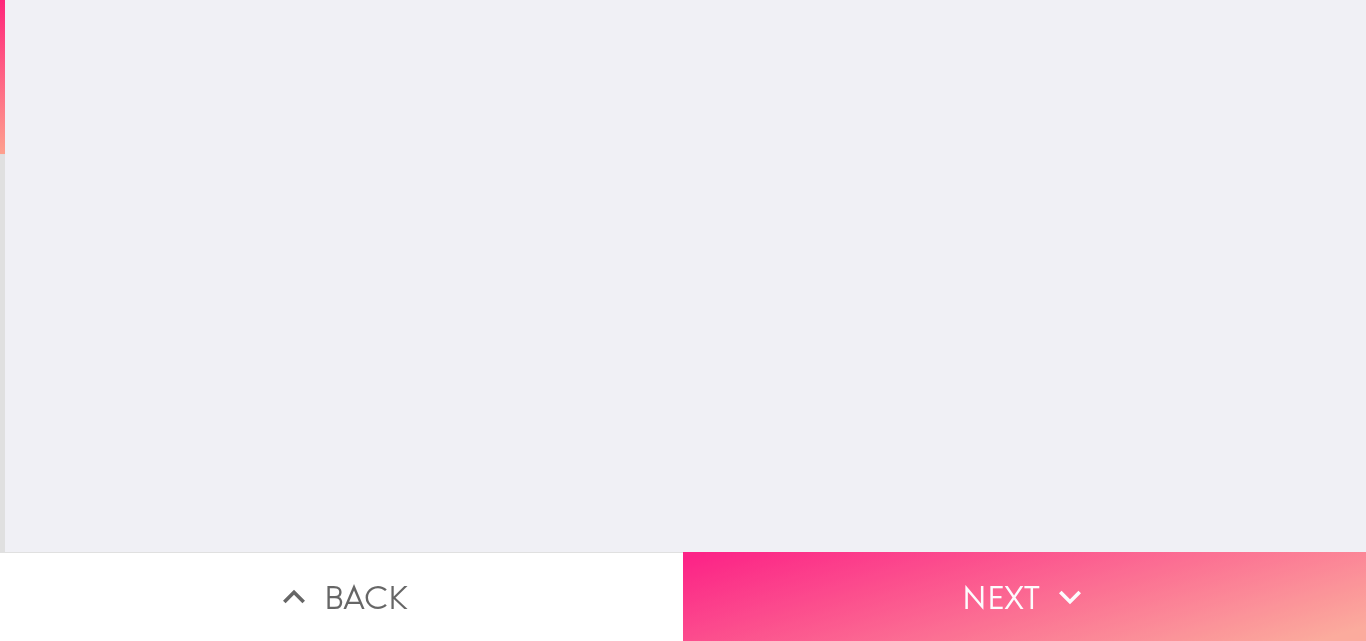 click on "Next" at bounding box center [1024, 596] 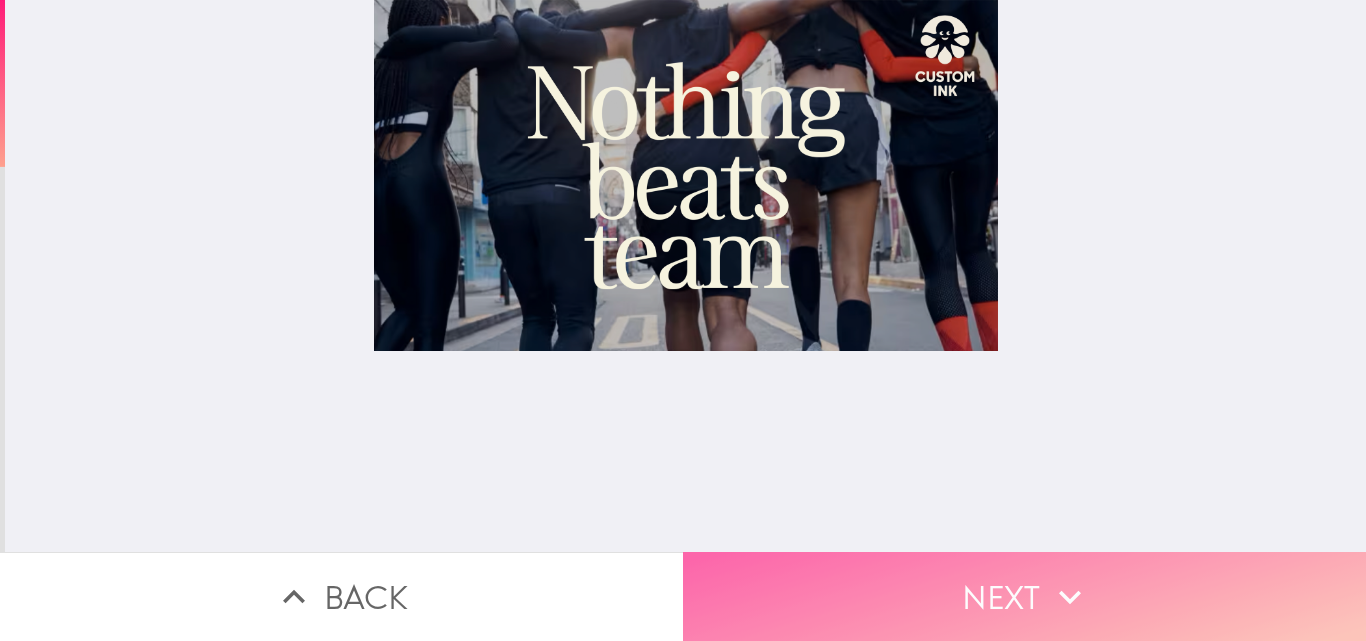 click on "Next" at bounding box center (1024, 596) 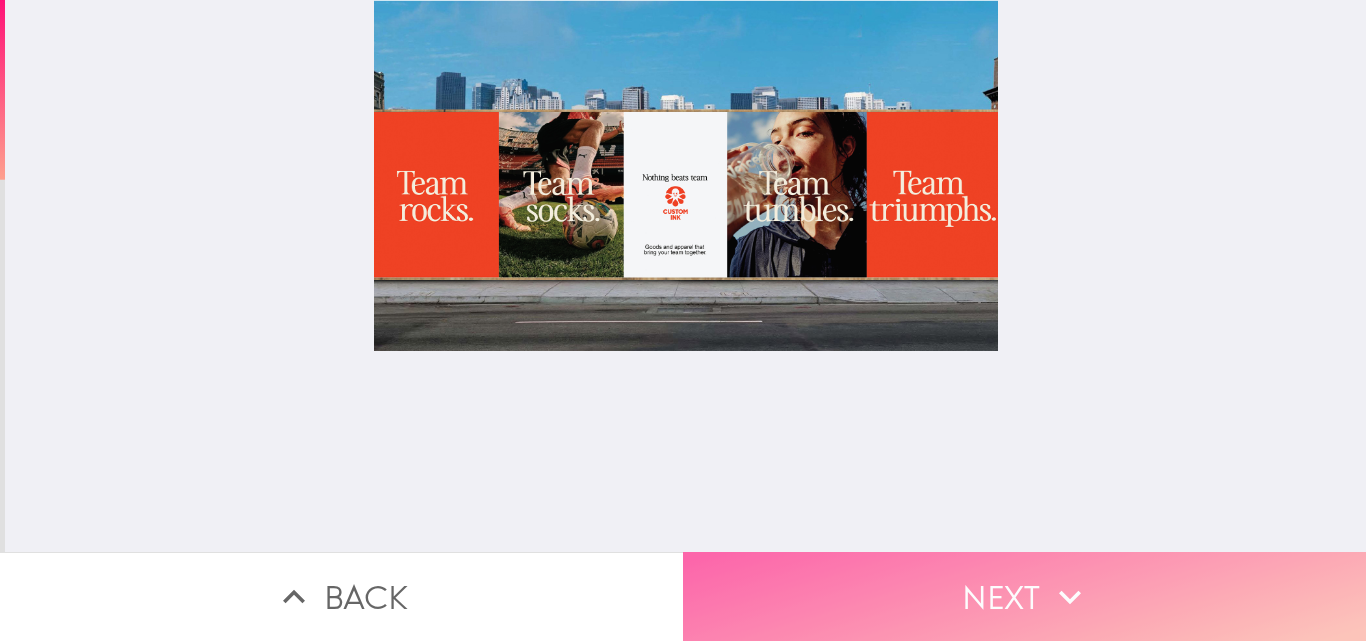 click on "Next" at bounding box center (1024, 596) 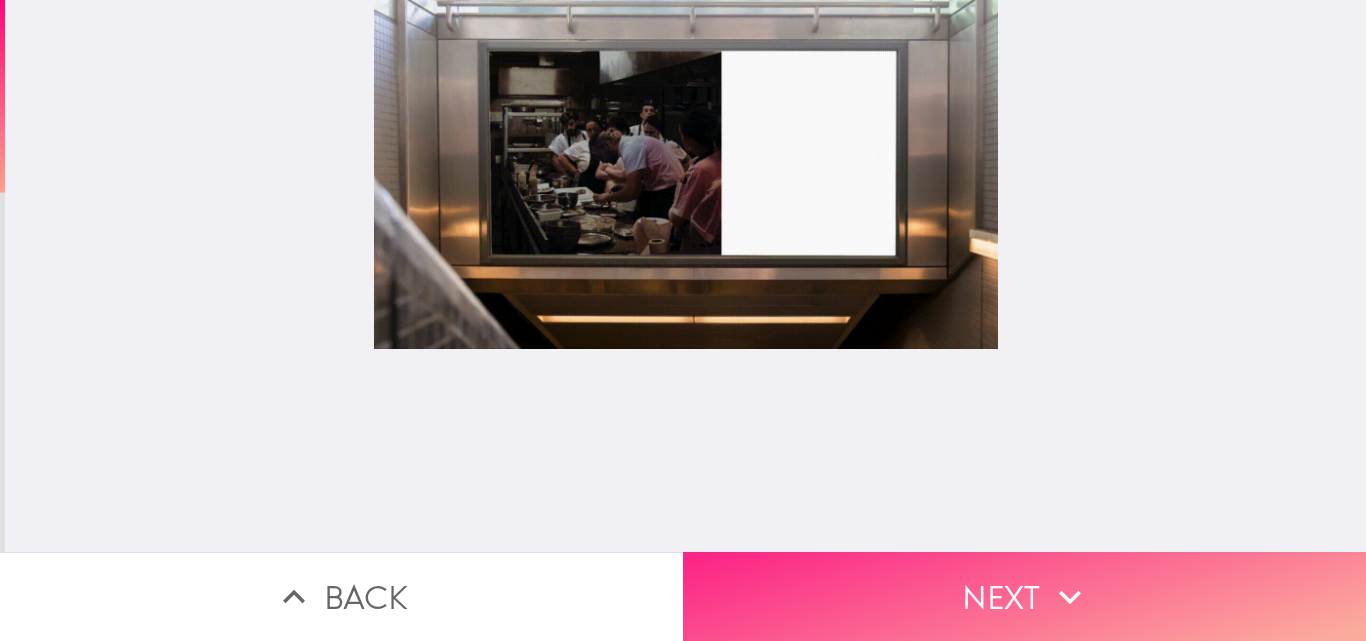 click on "Next" at bounding box center [1024, 596] 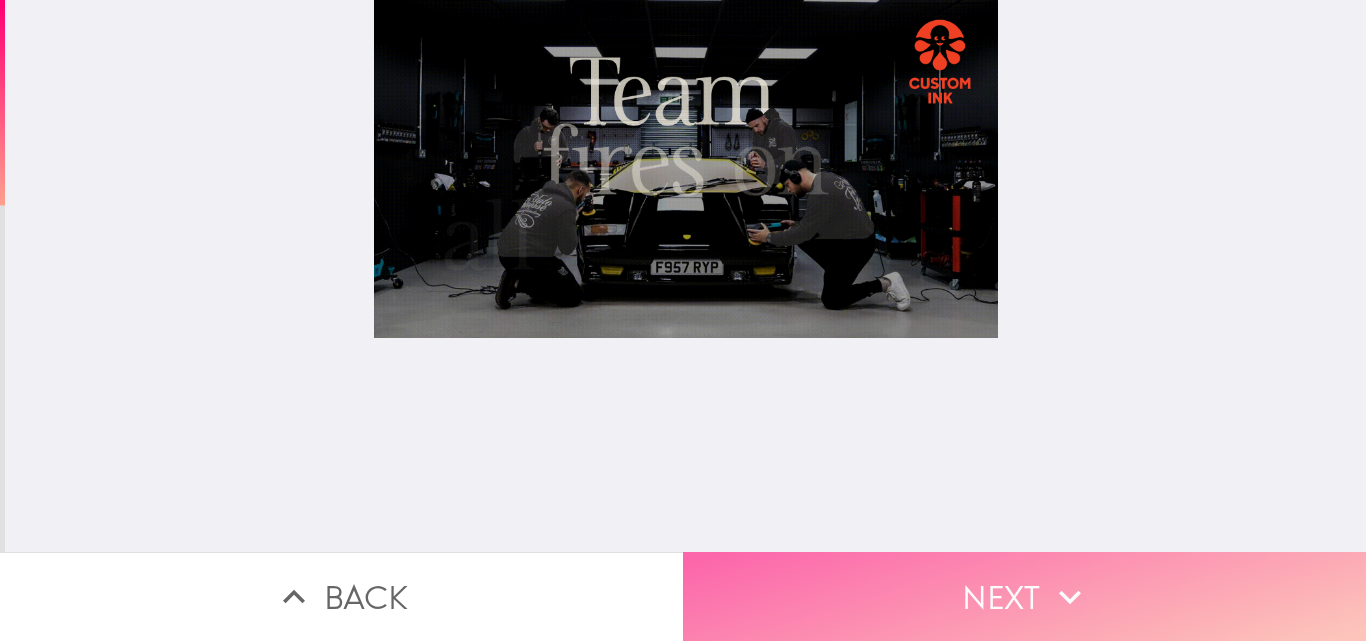 click on "Next" at bounding box center [1024, 596] 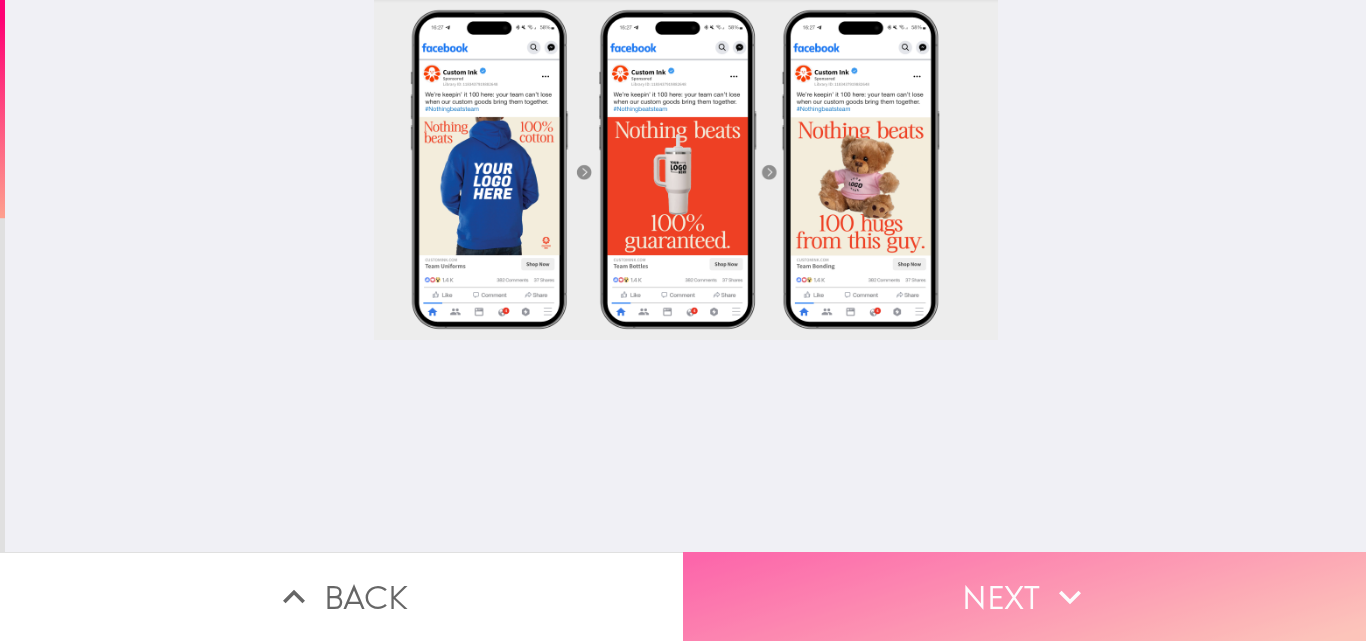 click 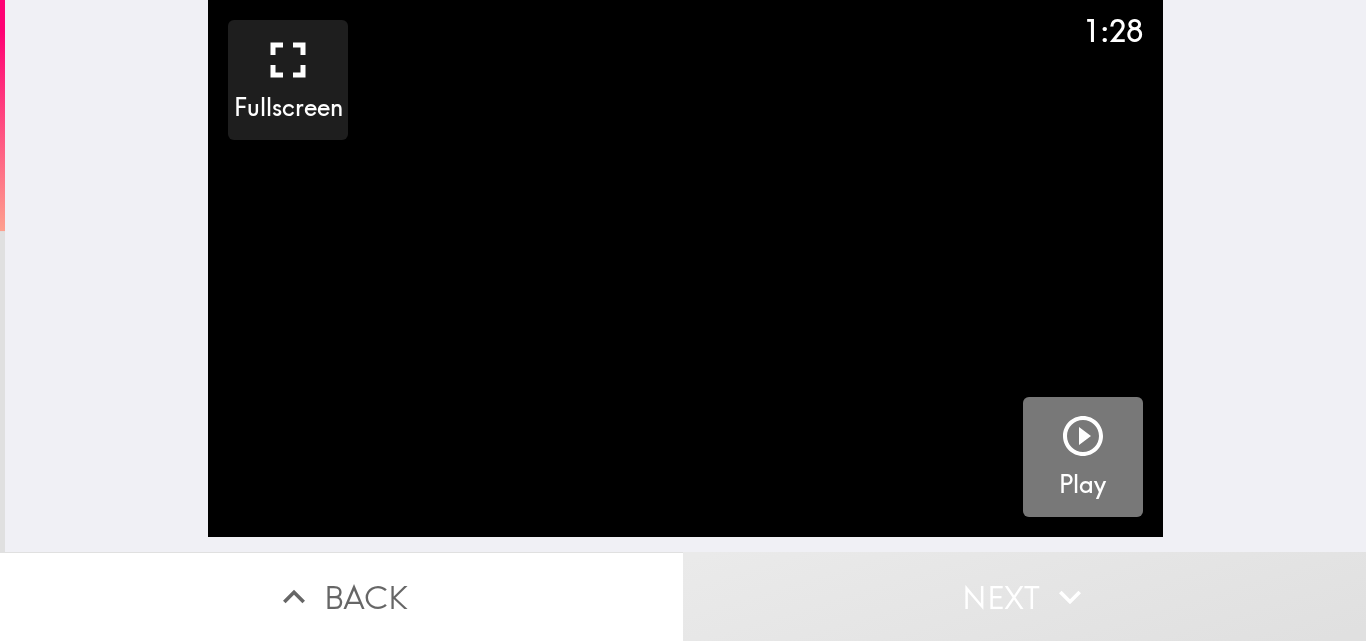 click 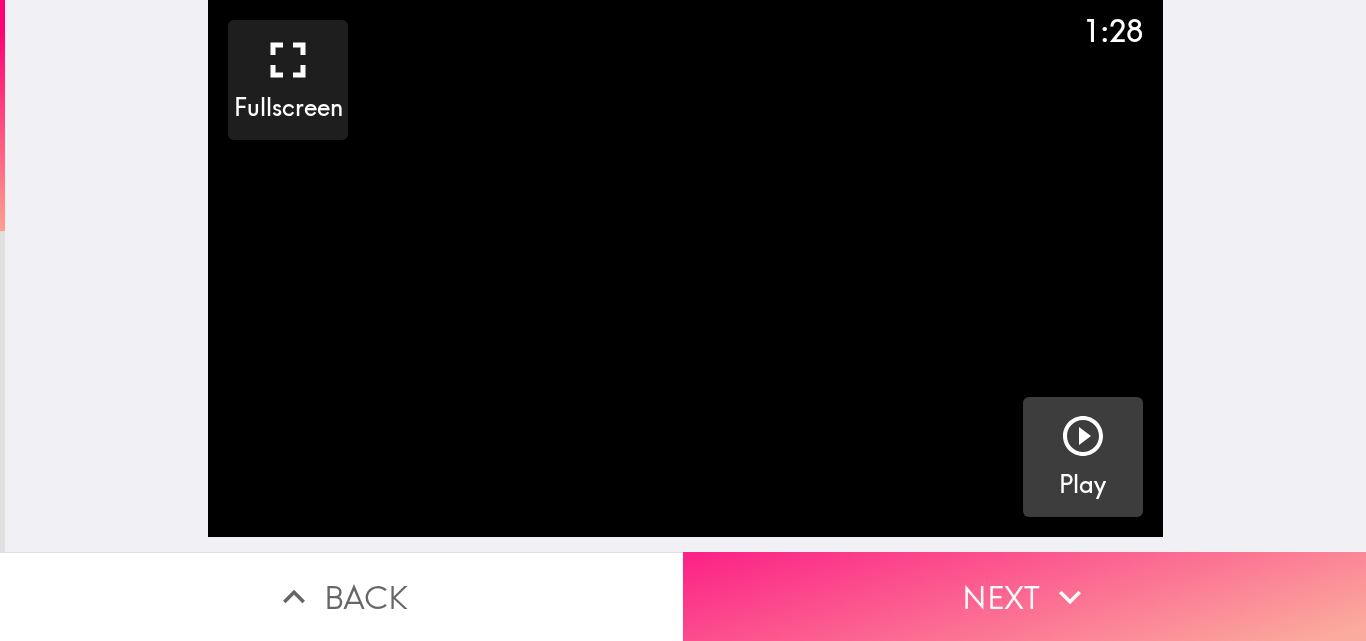 click on "Next" at bounding box center [1024, 596] 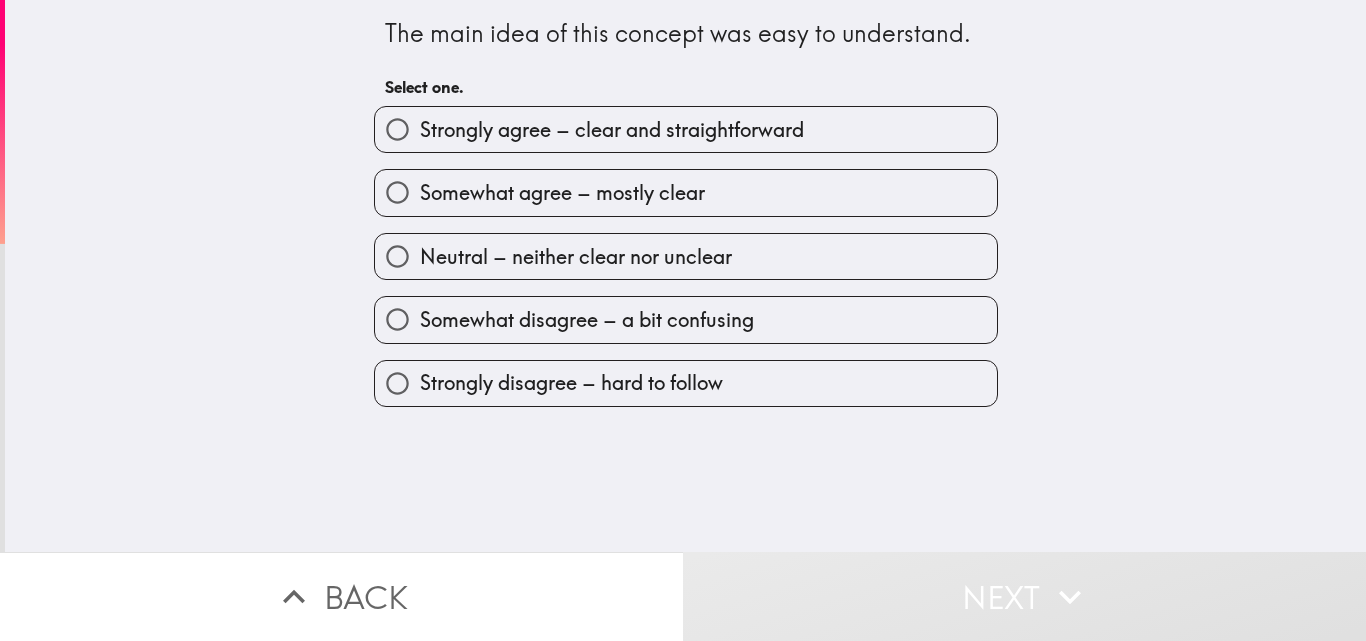 click on "Strongly agree – clear and straightforward" at bounding box center [686, 129] 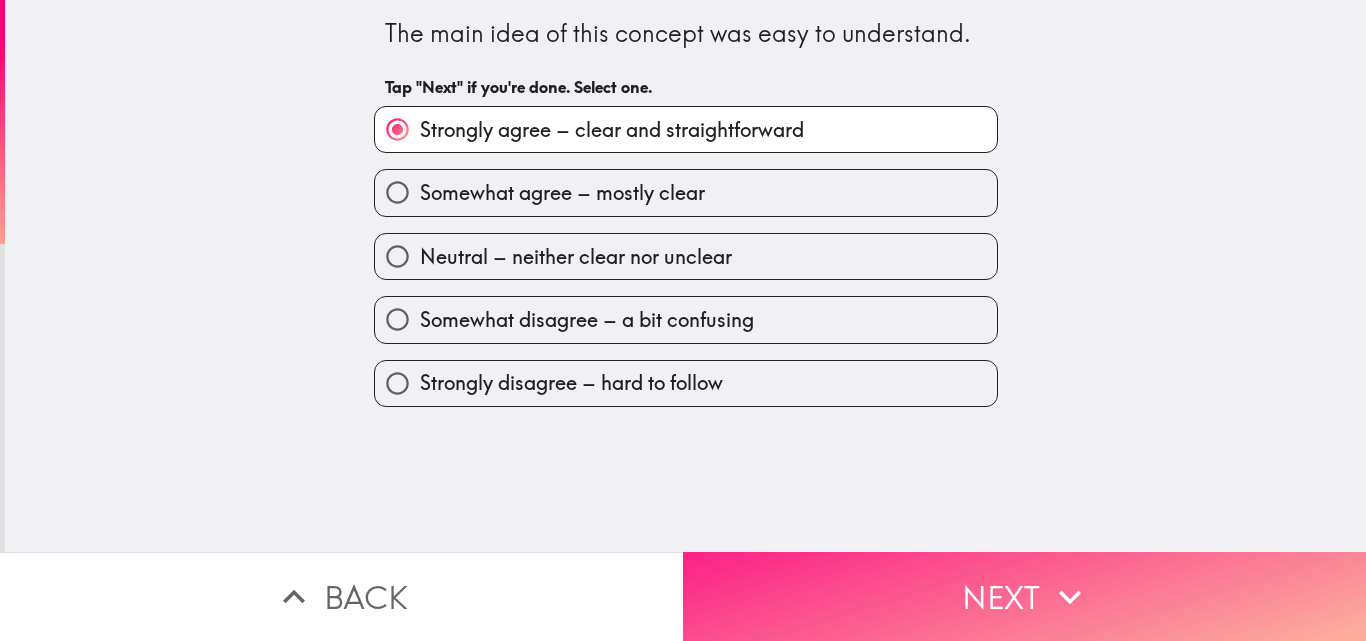 click on "Next" at bounding box center (1024, 596) 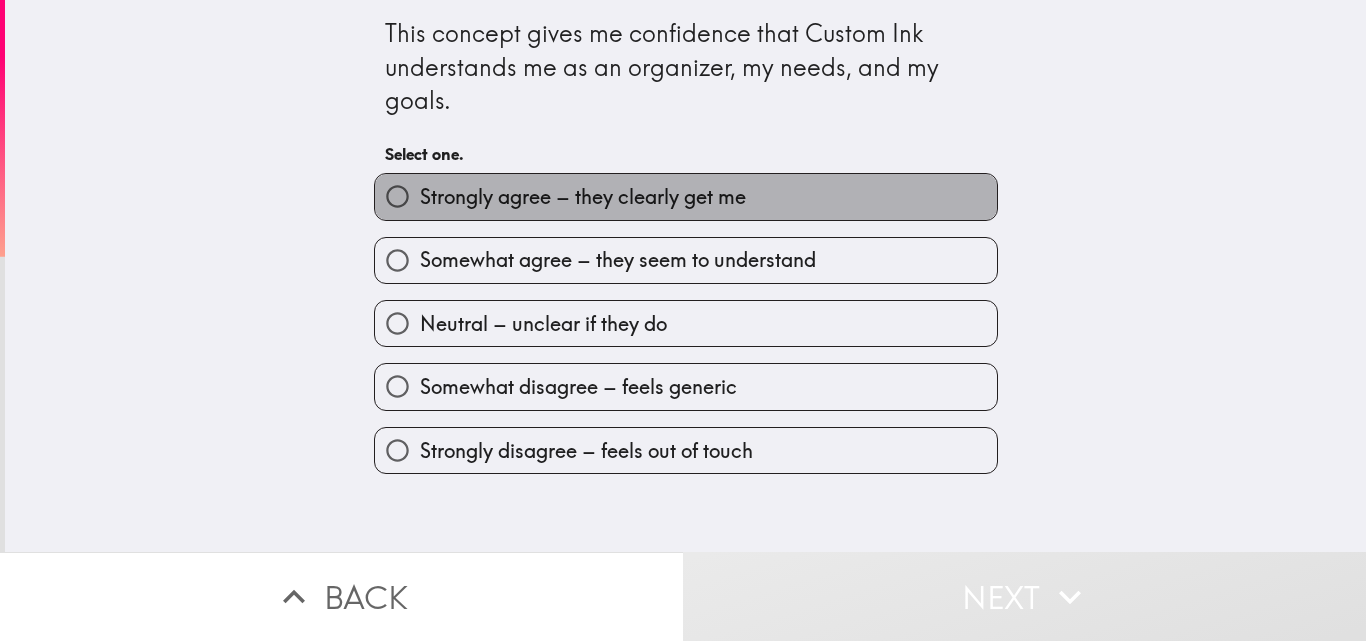 click on "Strongly agree – they clearly get me" at bounding box center (583, 197) 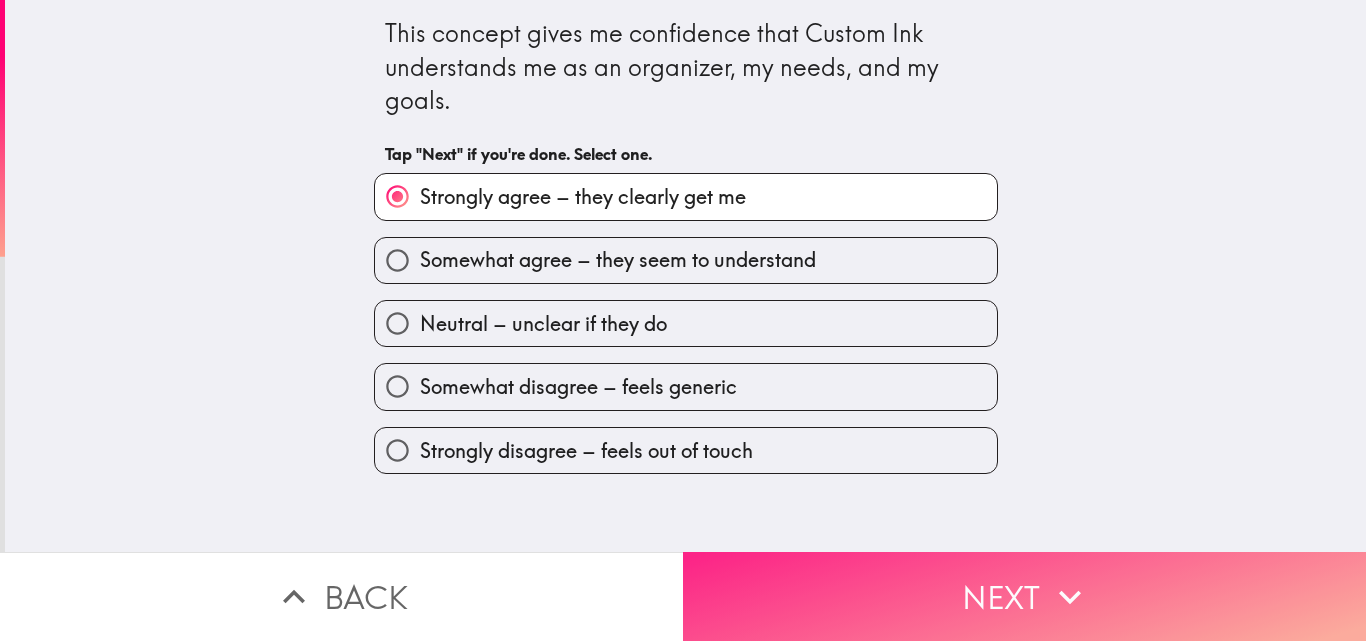 click on "Next" at bounding box center [1024, 596] 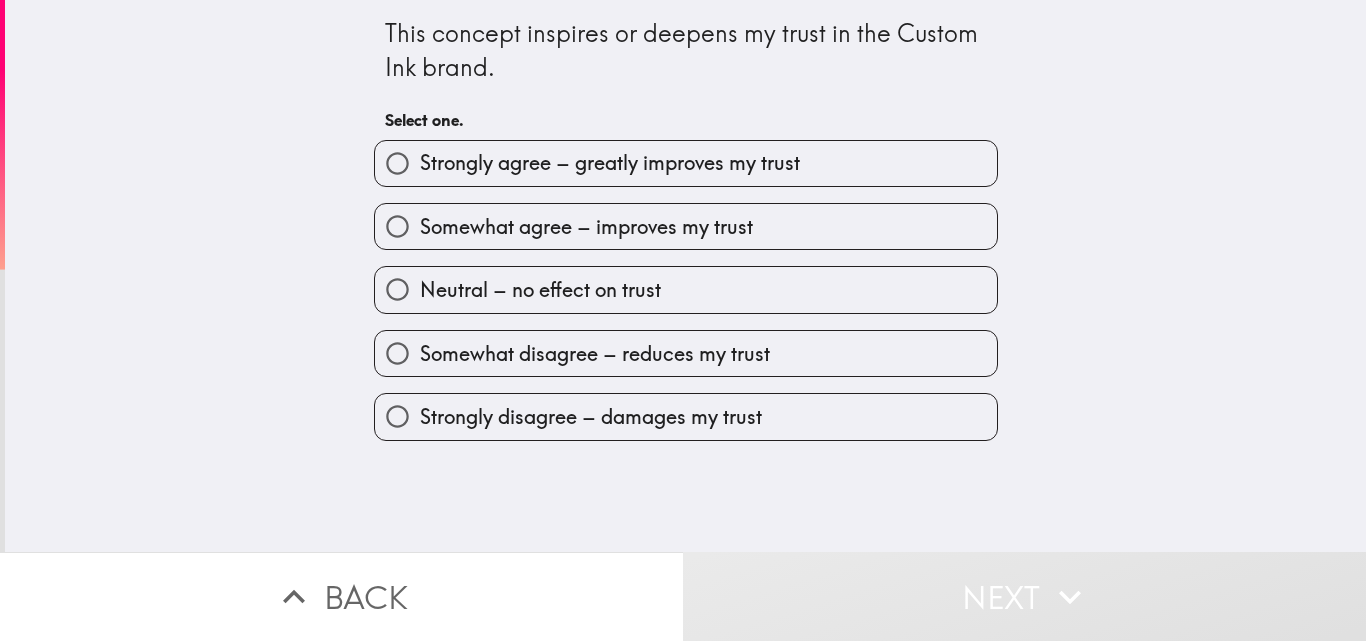 click on "Strongly agree – greatly improves my trust" at bounding box center (610, 163) 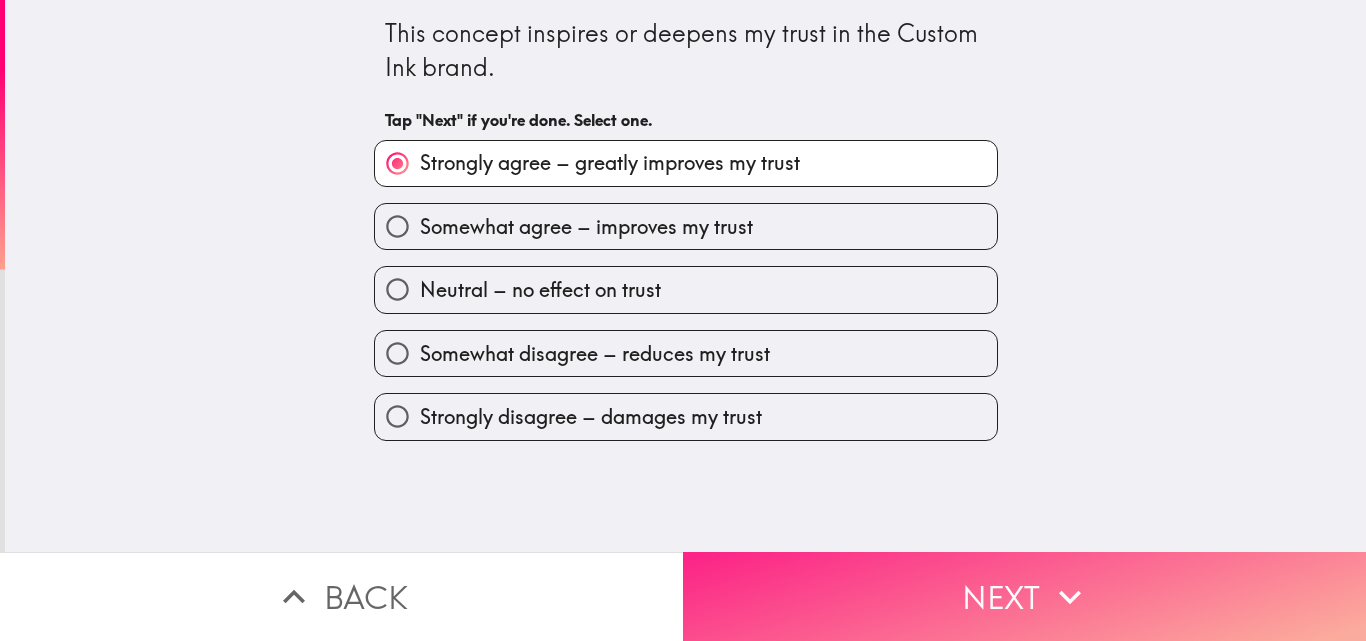 click on "Next" at bounding box center (1024, 596) 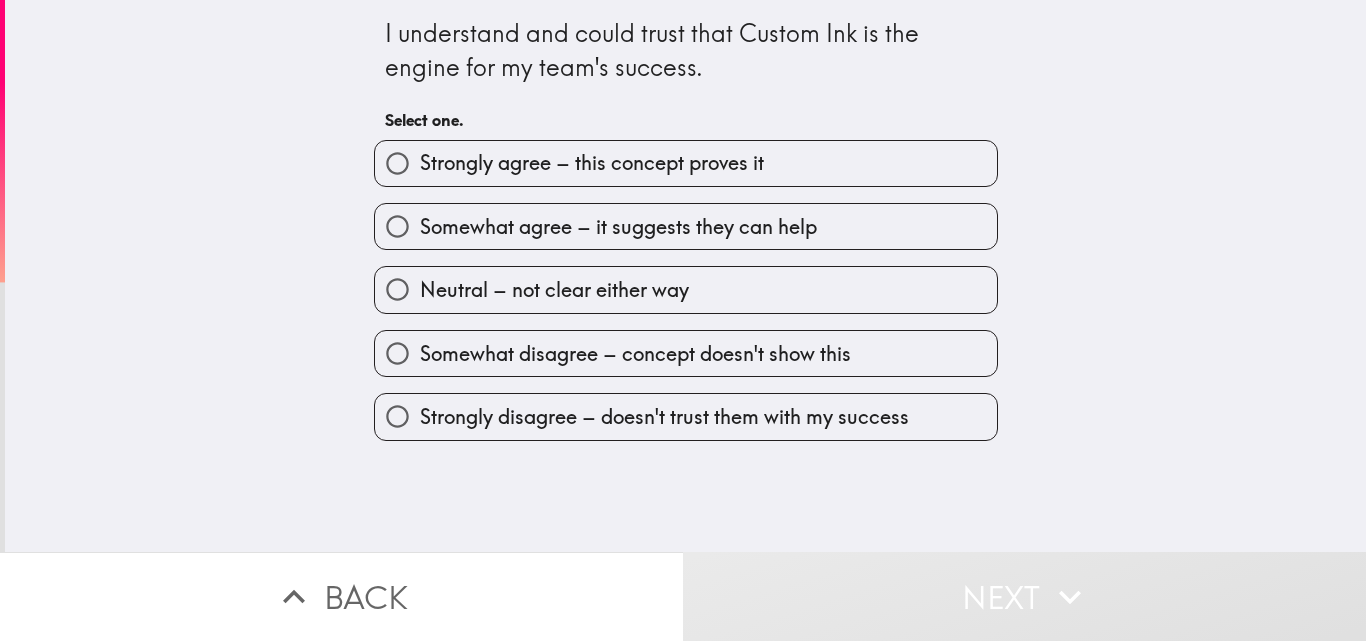 click on "Strongly agree – this concept proves it" at bounding box center [686, 163] 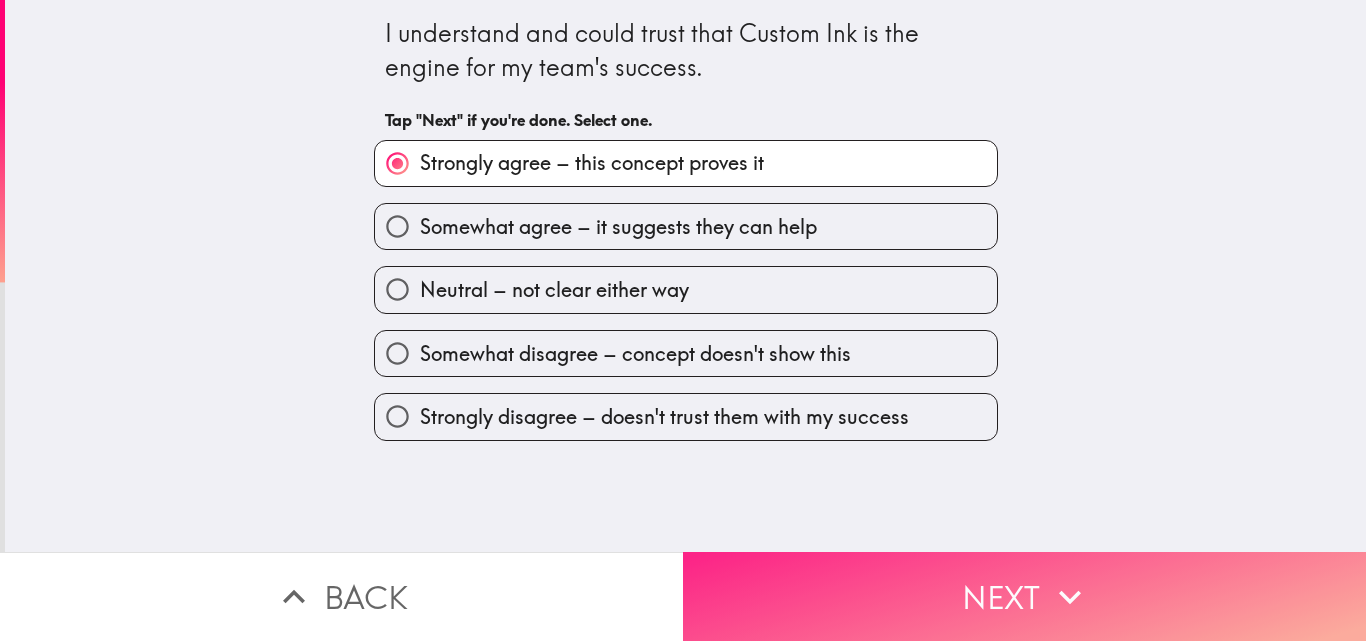 click on "Next" at bounding box center (1024, 596) 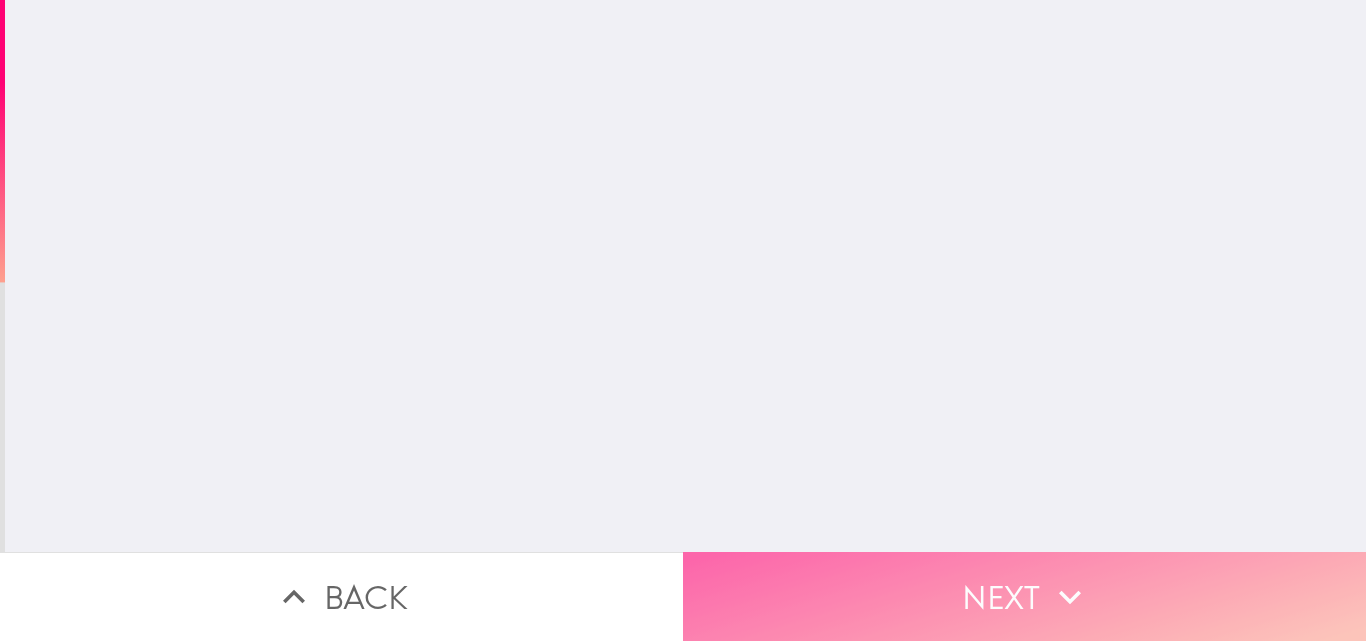 click on "Next" at bounding box center [1024, 596] 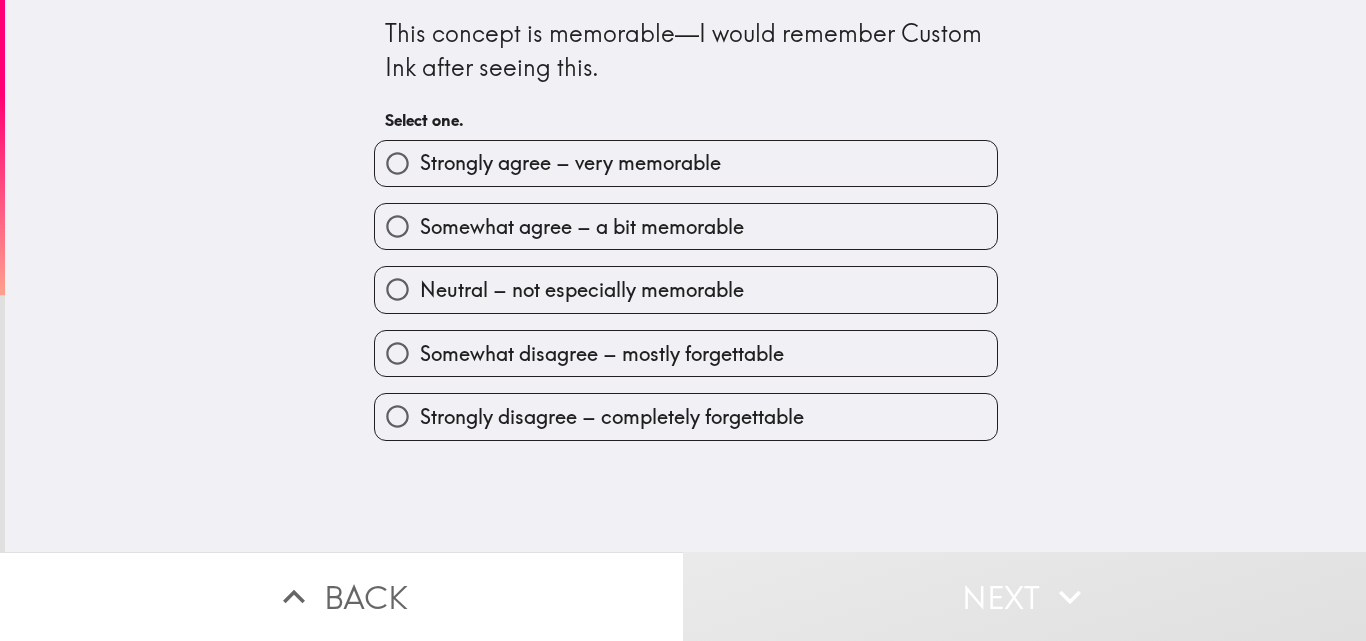 click on "Strongly agree – very memorable" at bounding box center [570, 163] 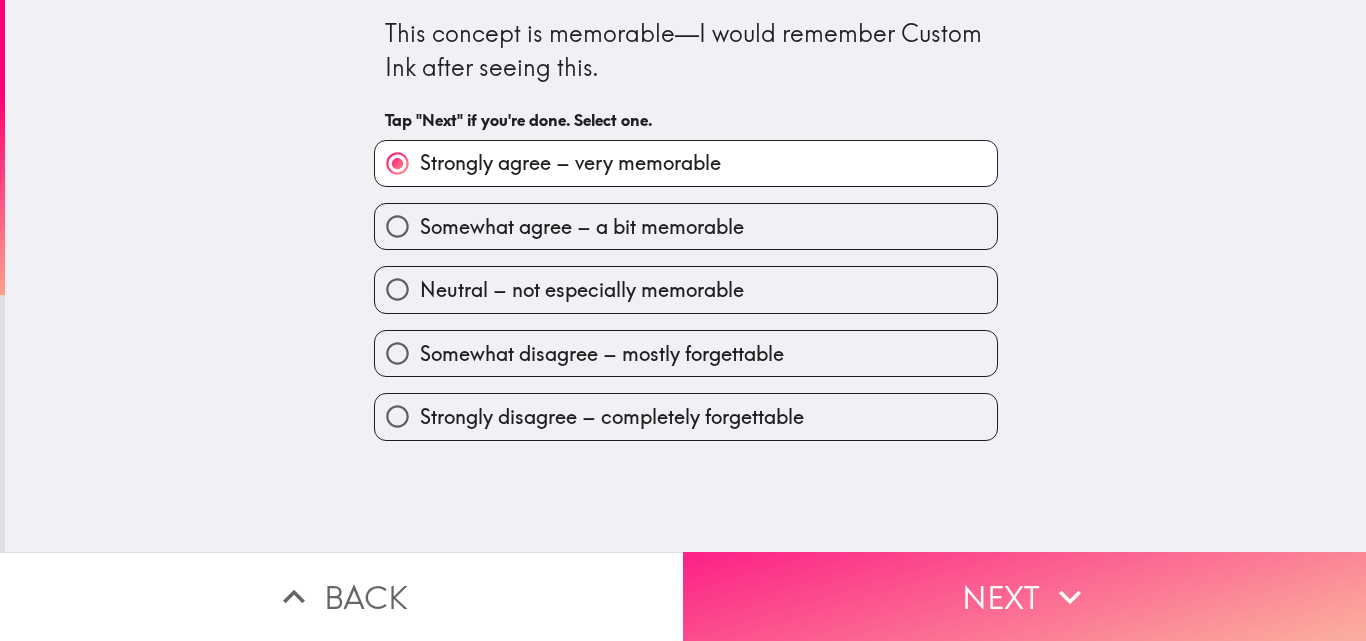 click on "Next" at bounding box center (1024, 596) 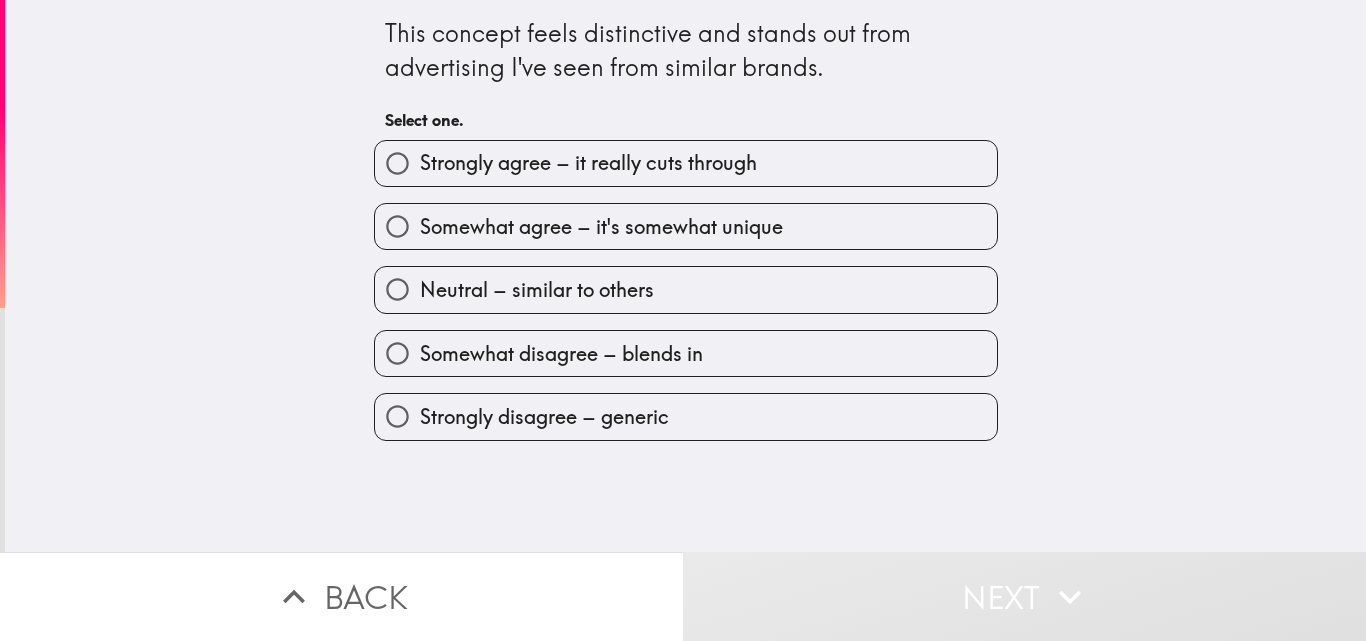 click on "Strongly agree – it really cuts through" at bounding box center [588, 163] 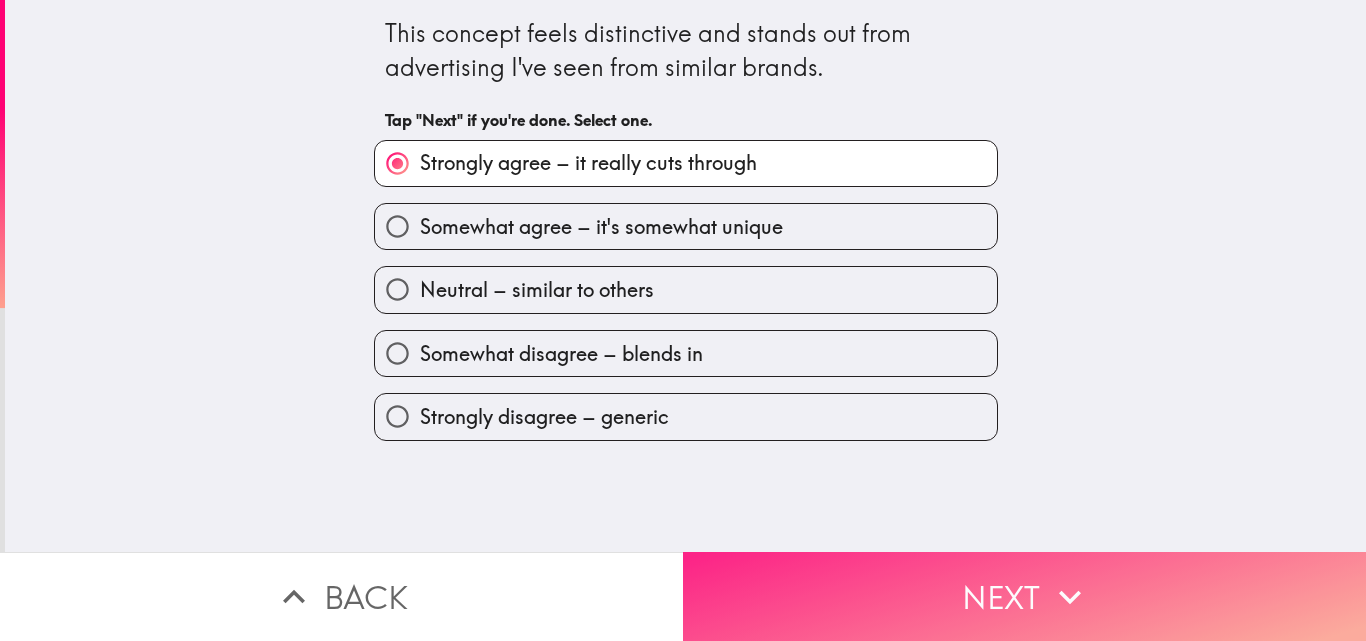 click on "Next" at bounding box center [1024, 596] 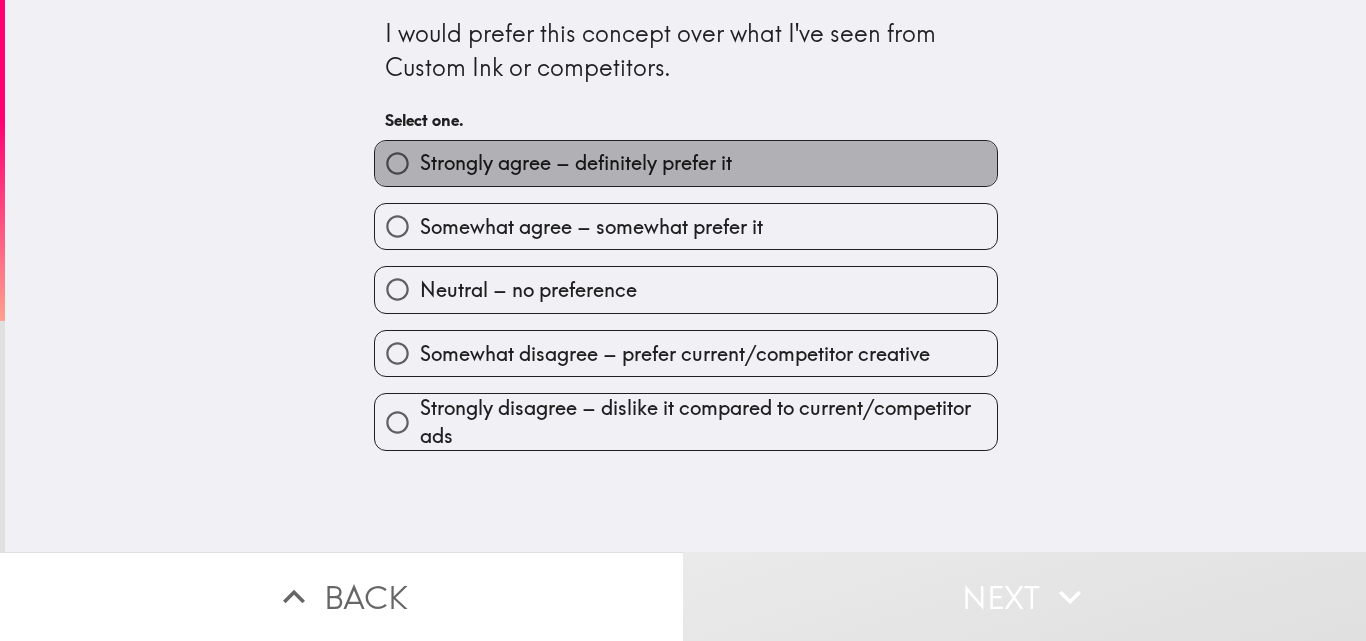 click on "Strongly agree – definitely prefer it" at bounding box center [576, 163] 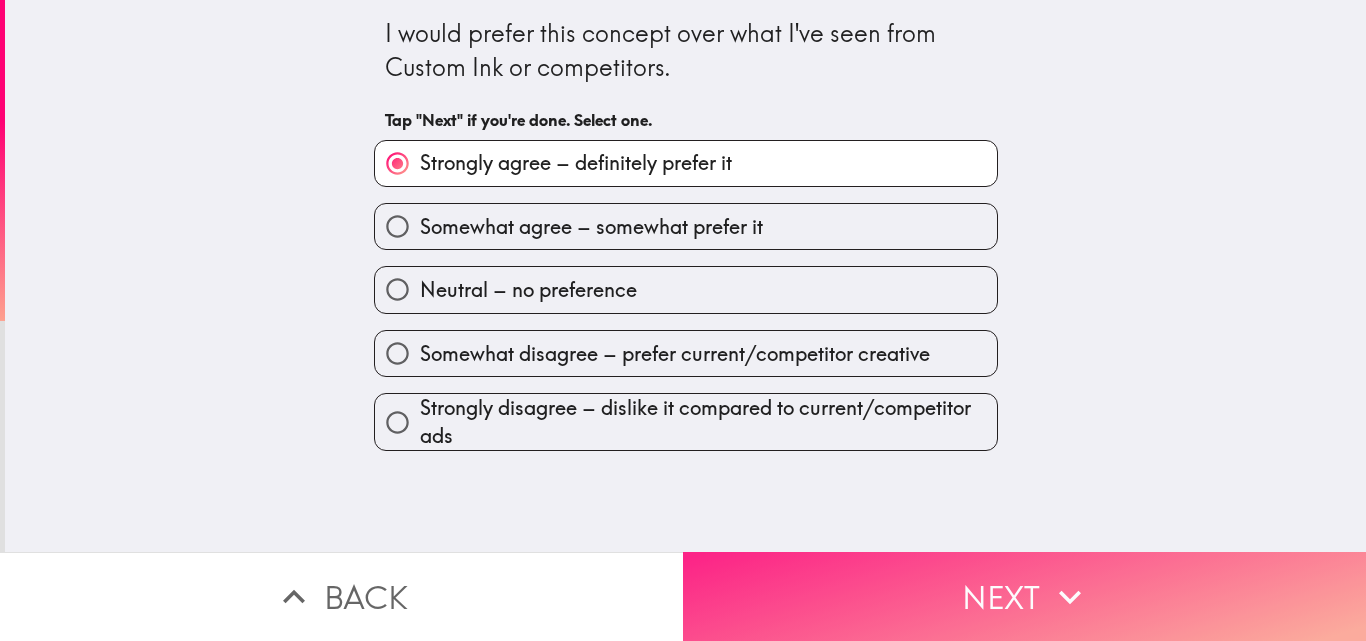 click on "Next" at bounding box center [1024, 596] 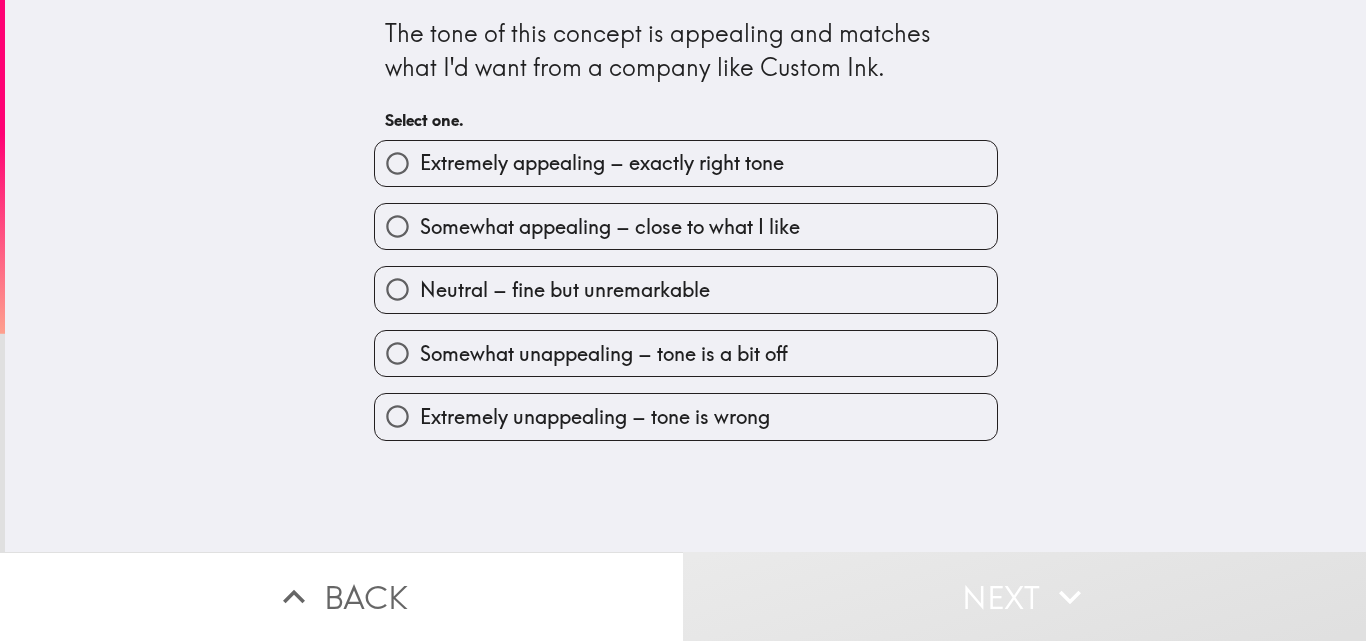 click on "Extremely appealing – exactly right tone" at bounding box center [602, 163] 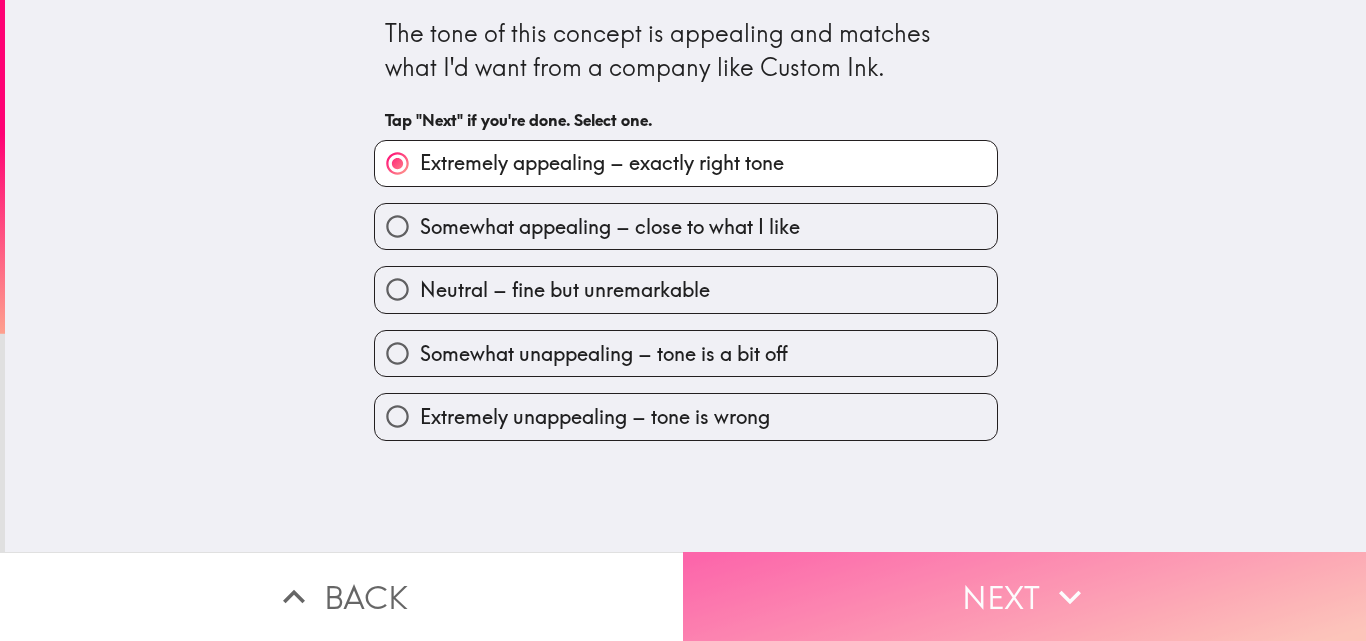 click on "Next" at bounding box center [1024, 596] 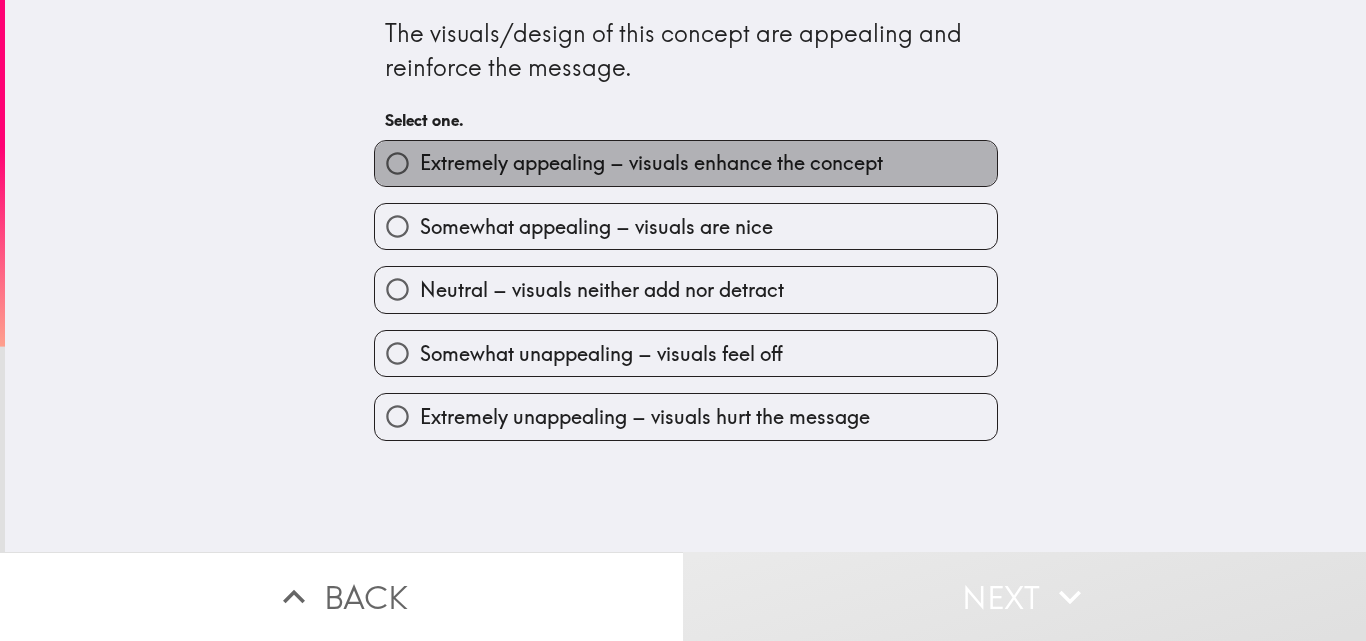 click on "Extremely appealing – visuals enhance the concept" at bounding box center [686, 163] 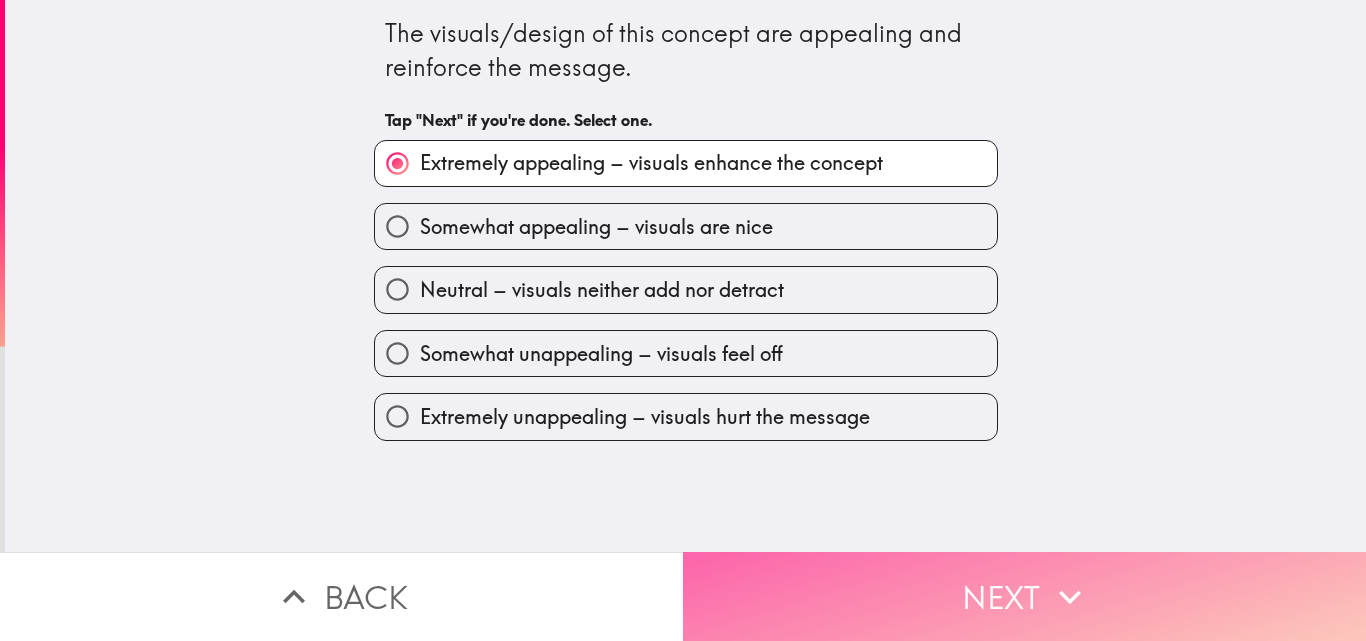 click on "Next" at bounding box center [1024, 596] 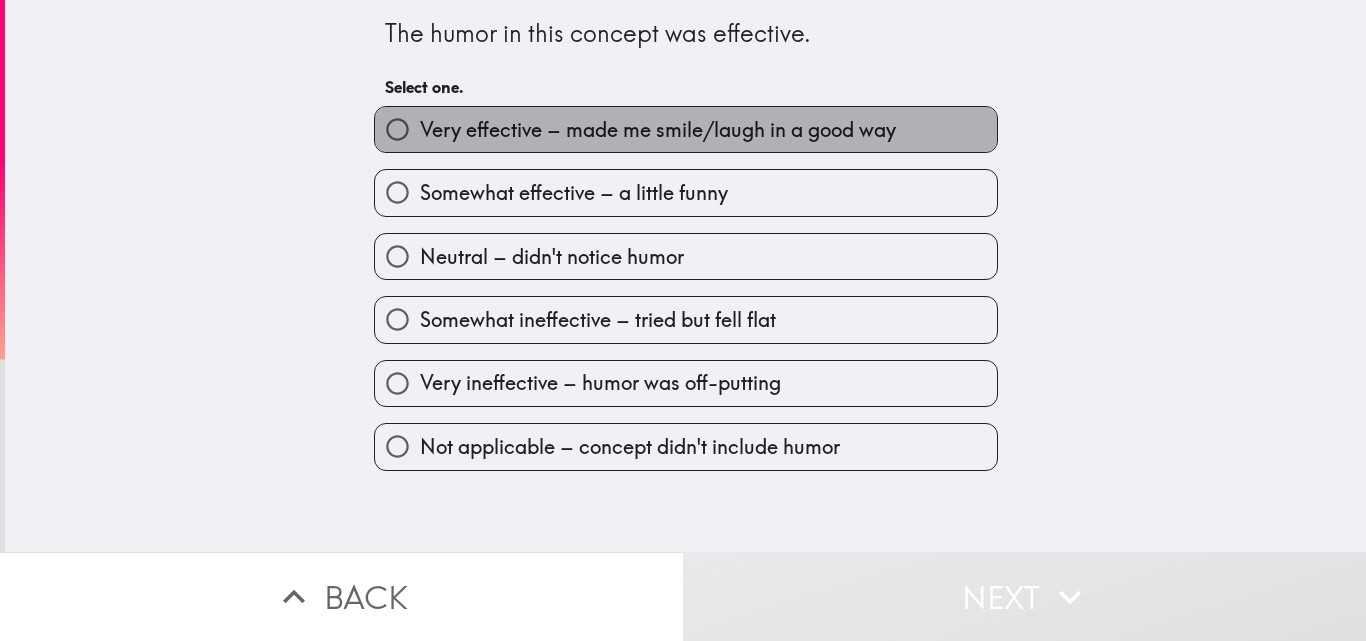 click on "Very effective – made me smile/laugh in a good way" at bounding box center [658, 130] 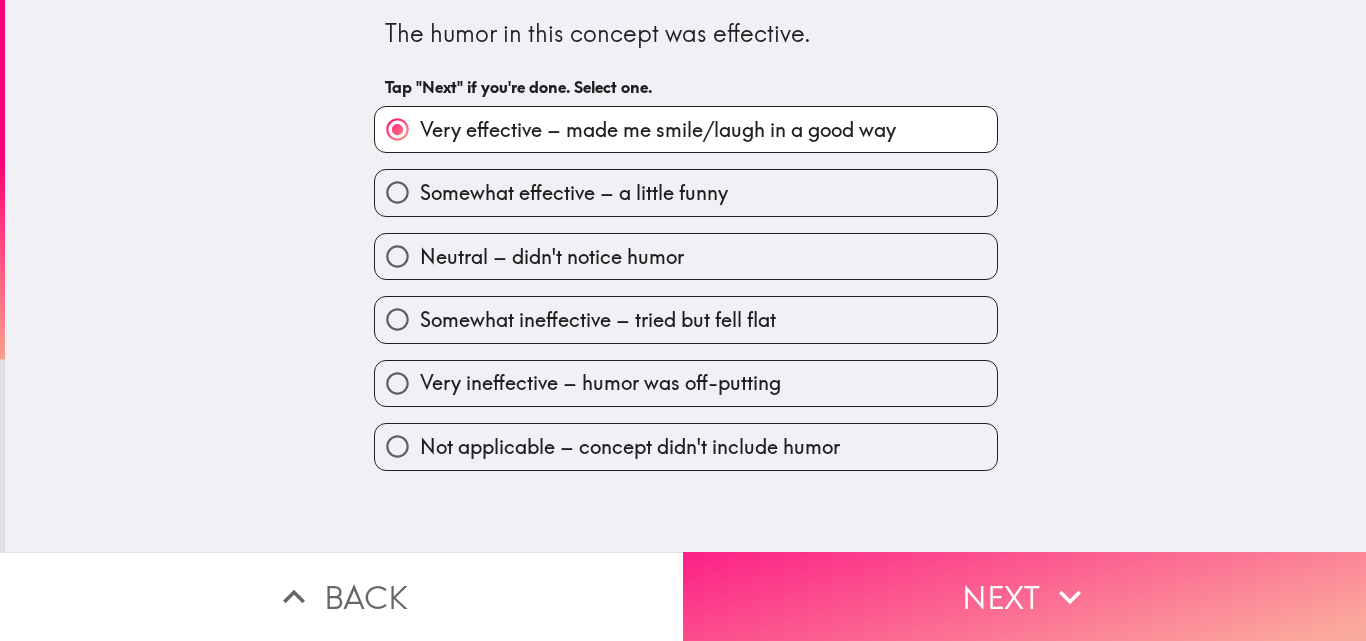 click on "Next" at bounding box center [1024, 596] 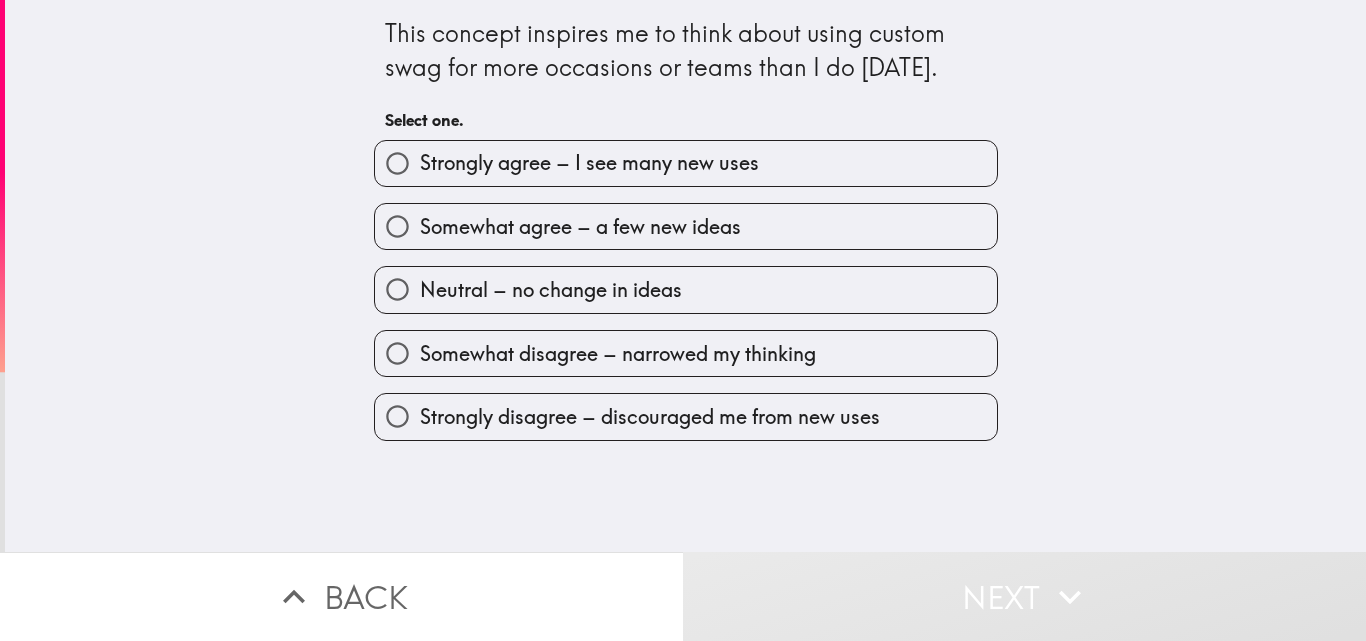 click on "Strongly agree – I see many new uses" at bounding box center [686, 163] 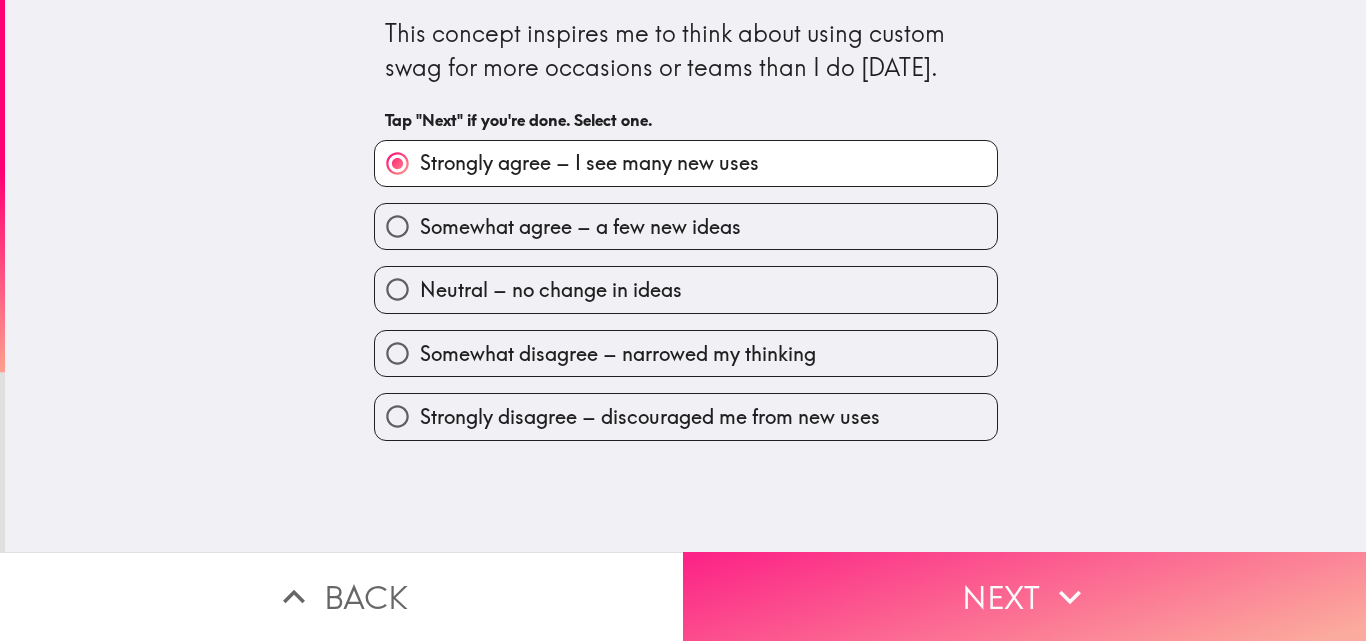 click on "Next" at bounding box center [1024, 596] 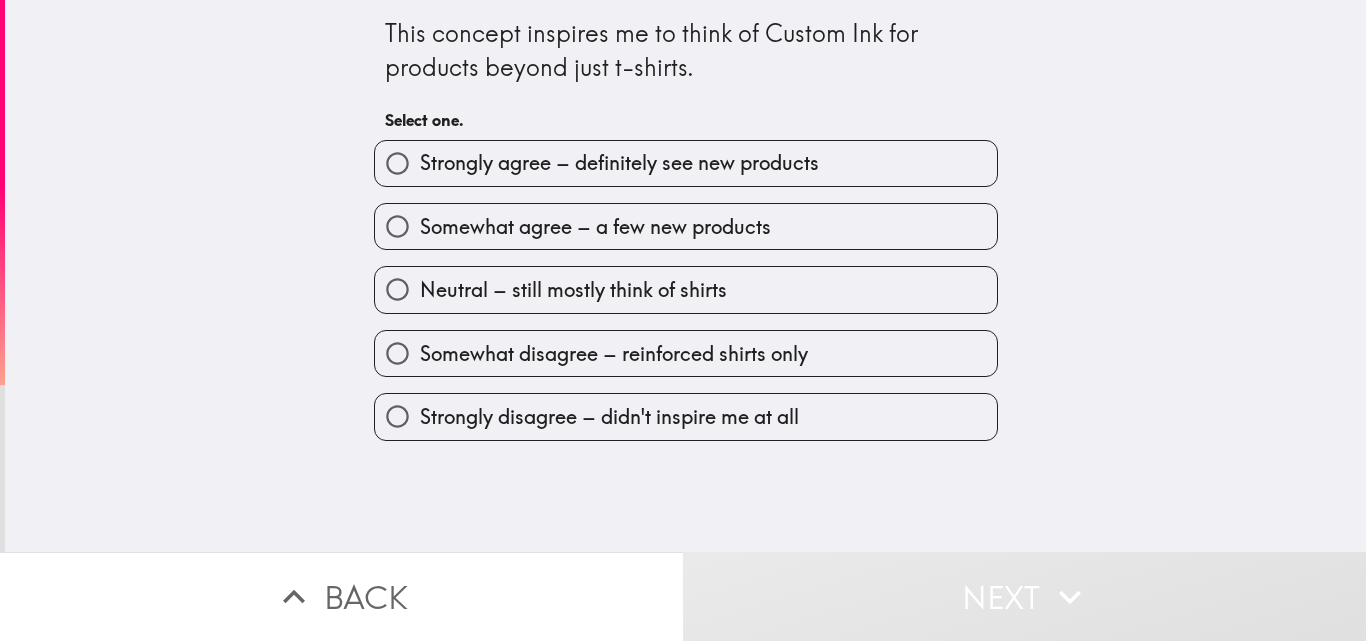 click on "Strongly agree – definitely see new products" at bounding box center [619, 163] 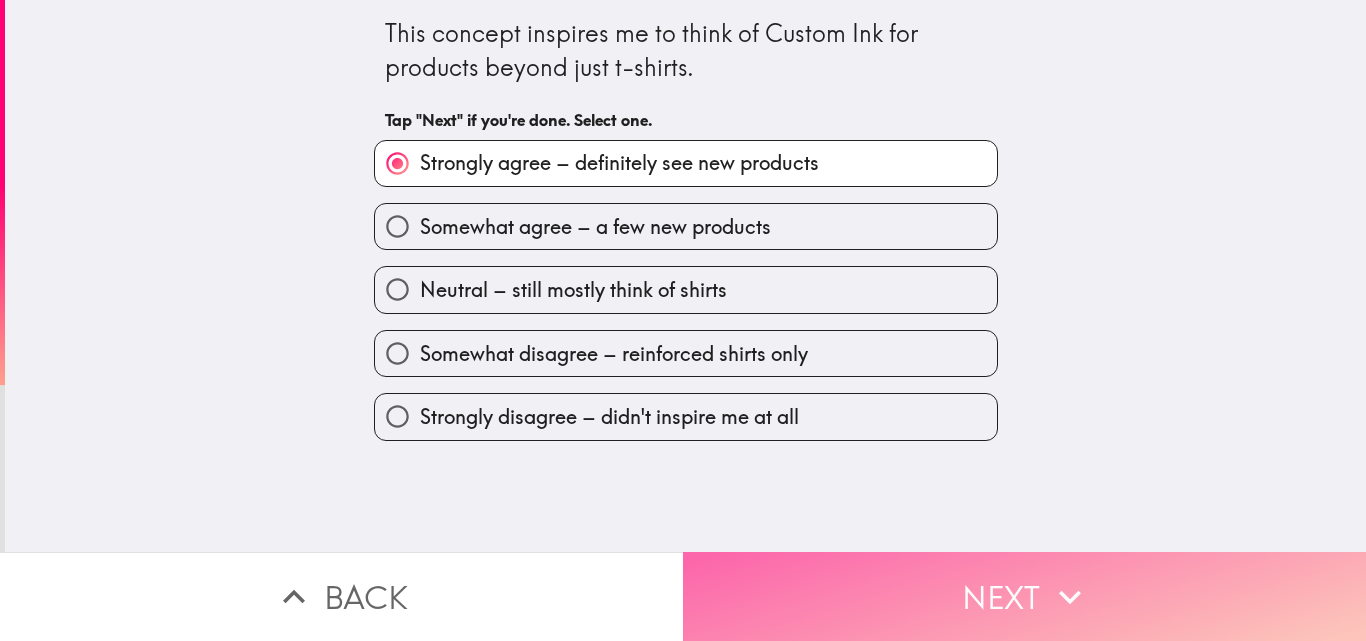 click on "Next" at bounding box center (1024, 596) 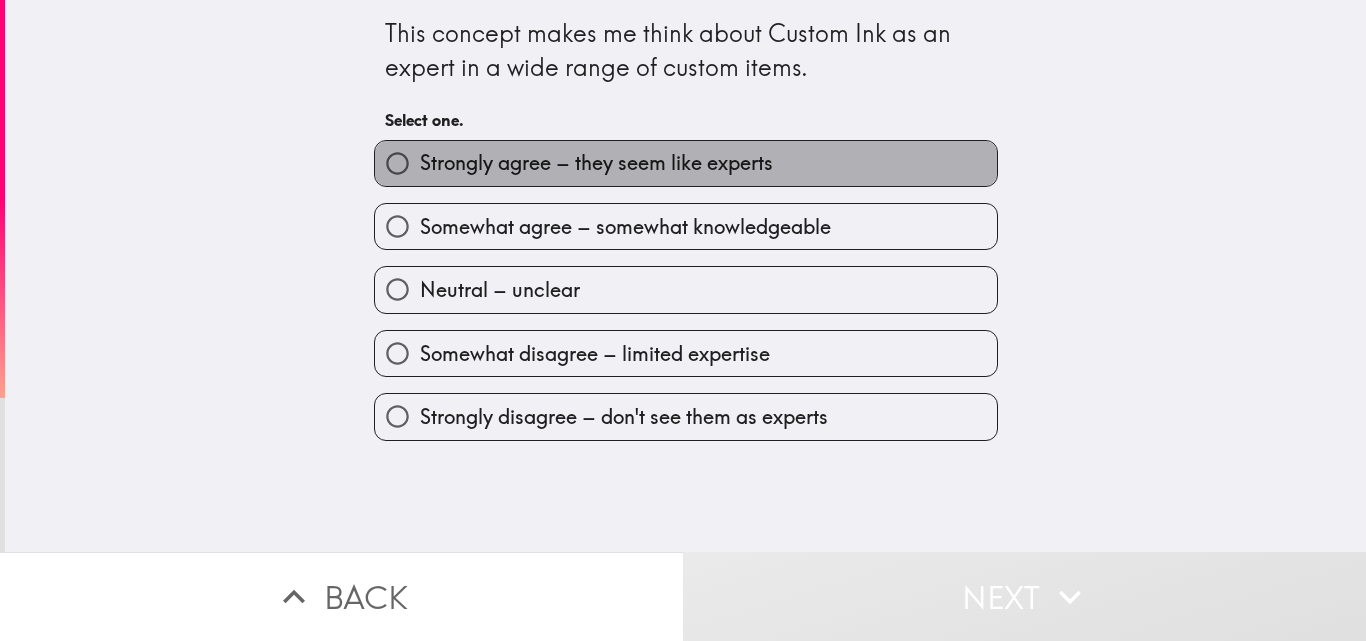 click on "Strongly agree – they seem like experts" at bounding box center (596, 163) 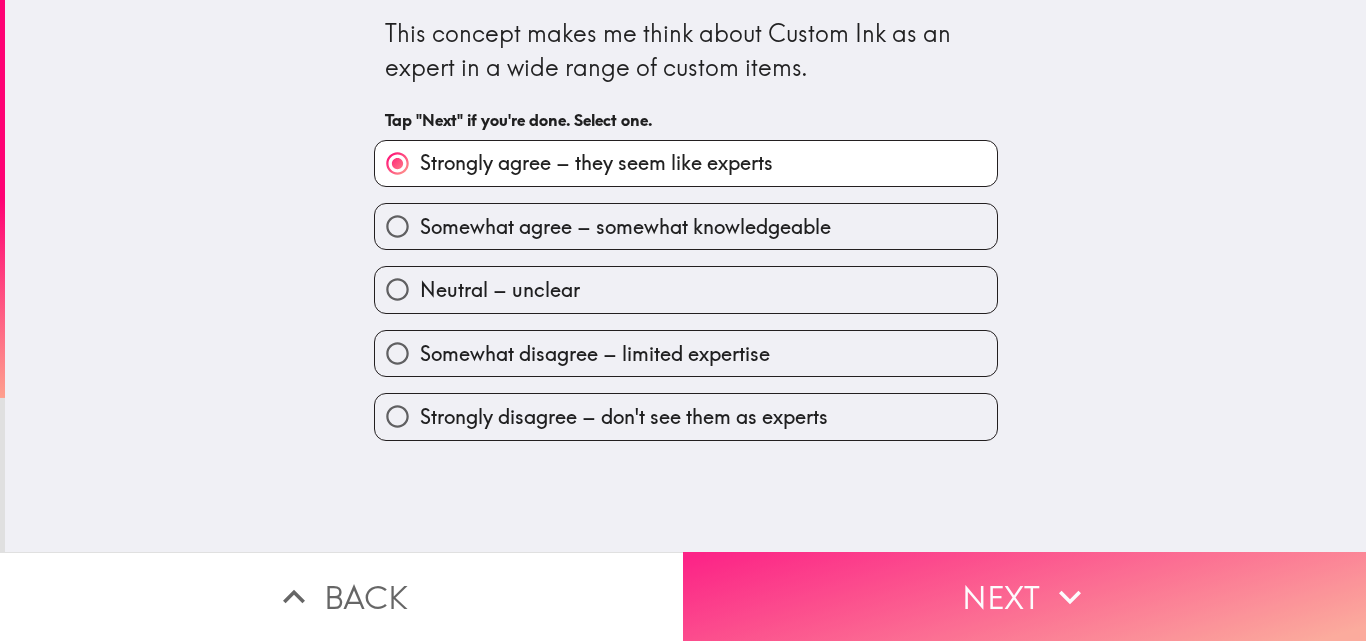 click on "Next" at bounding box center [1024, 596] 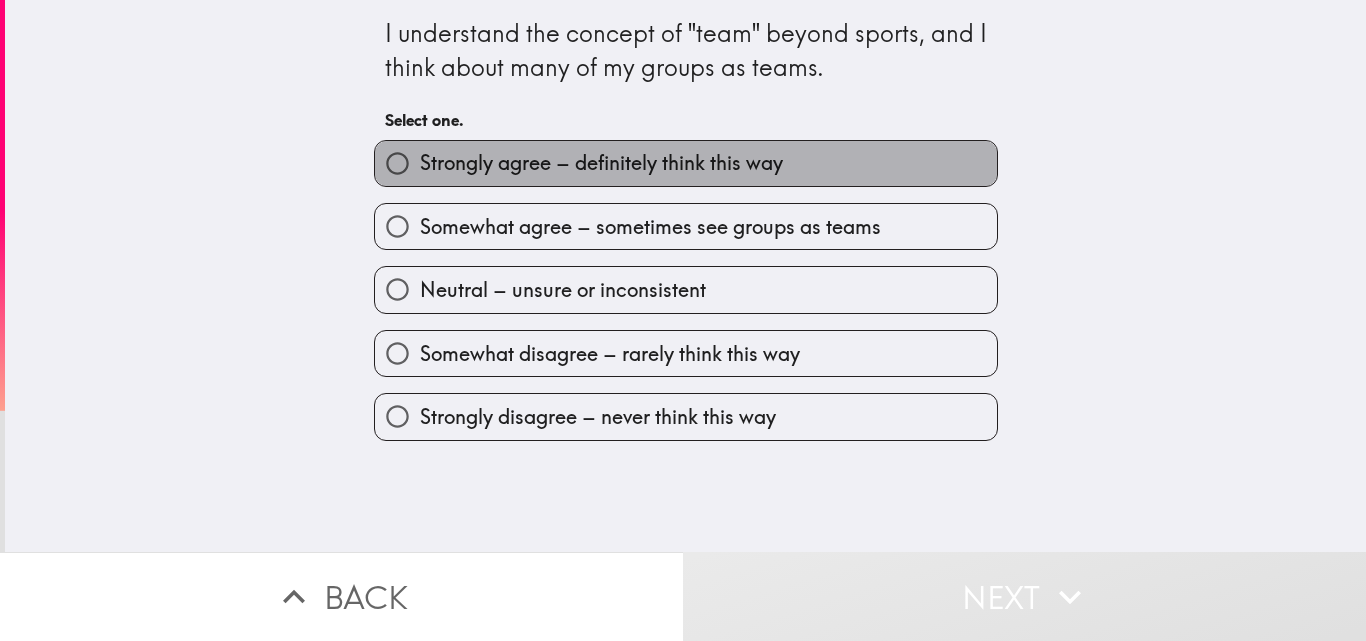 click on "Strongly agree – definitely think this way" at bounding box center [601, 163] 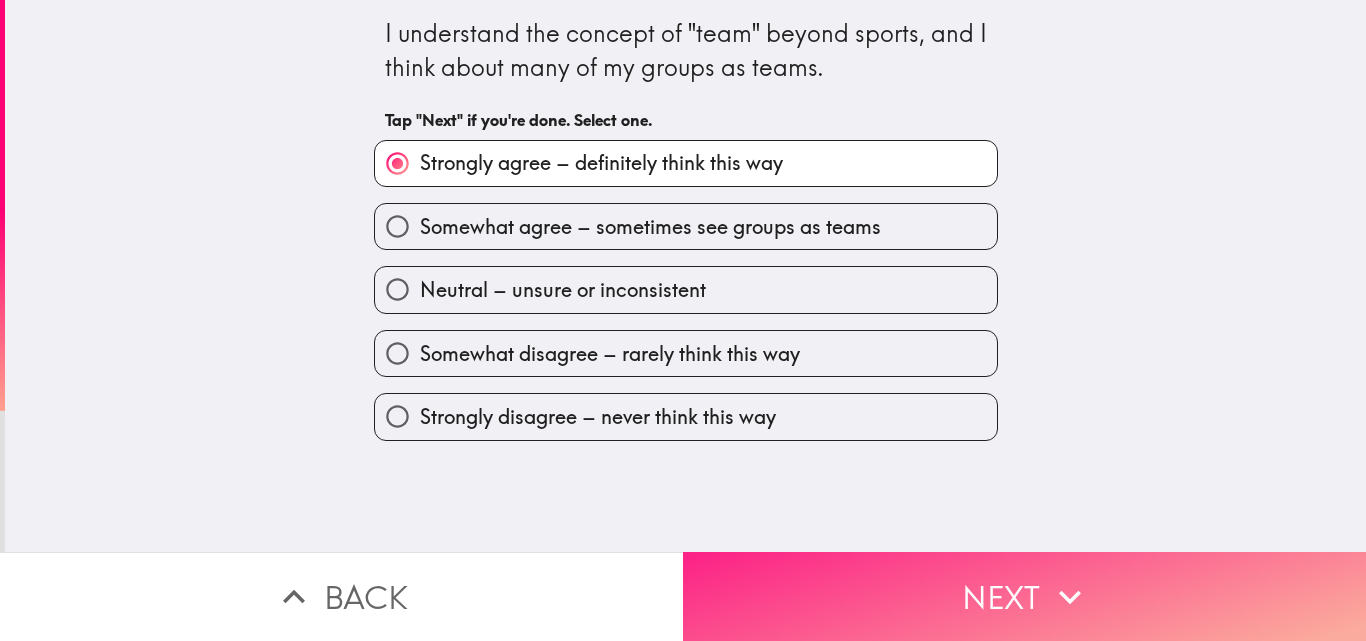 click on "Next" at bounding box center [1024, 596] 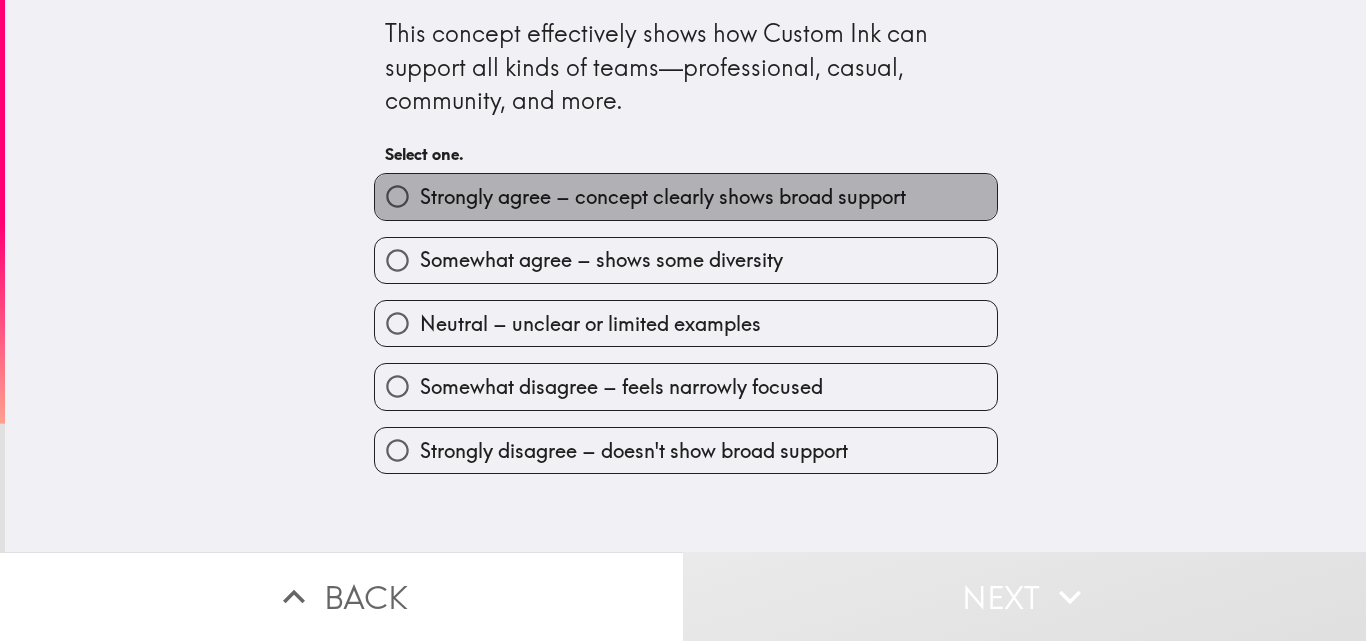 click on "Strongly agree – concept clearly shows broad support" at bounding box center [663, 197] 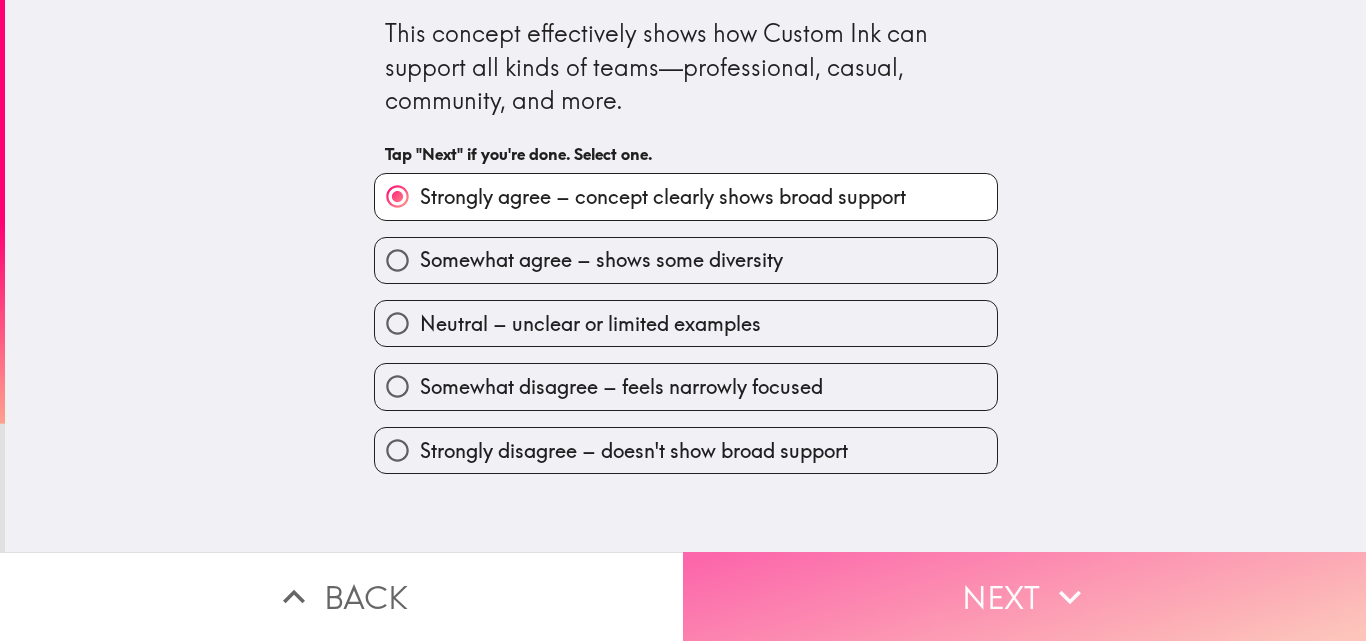 click on "Next" at bounding box center (1024, 596) 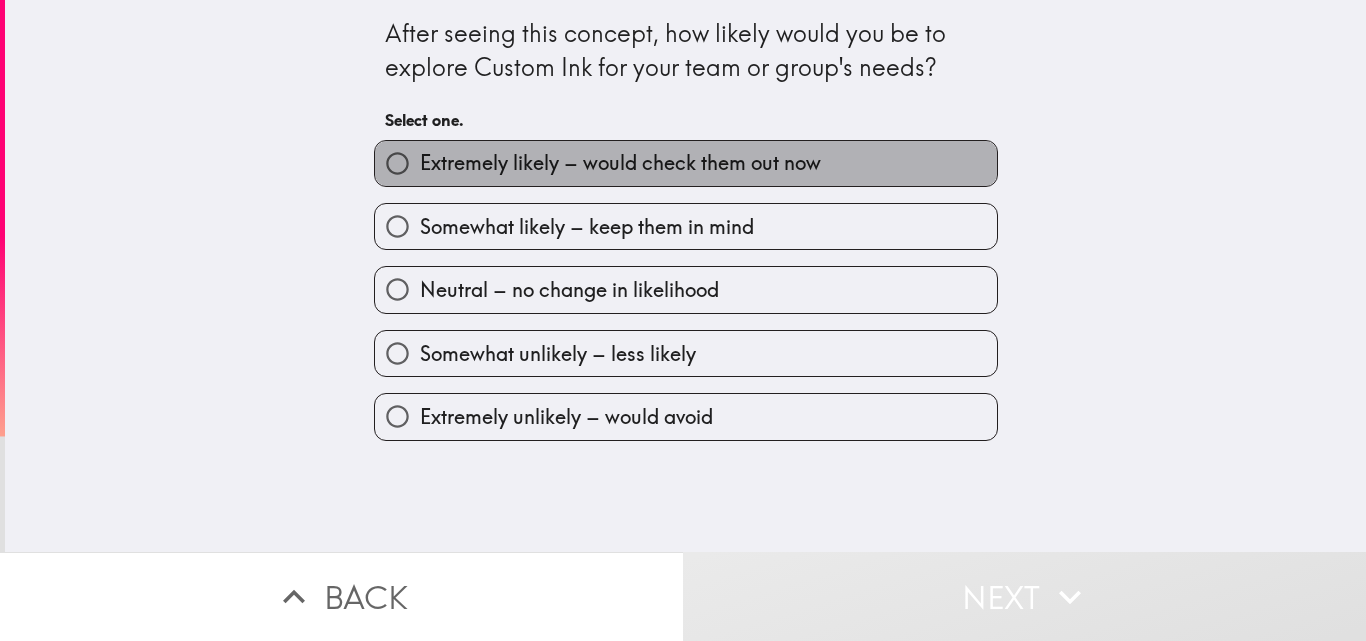 click on "Extremely likely – would check them out now" at bounding box center [620, 163] 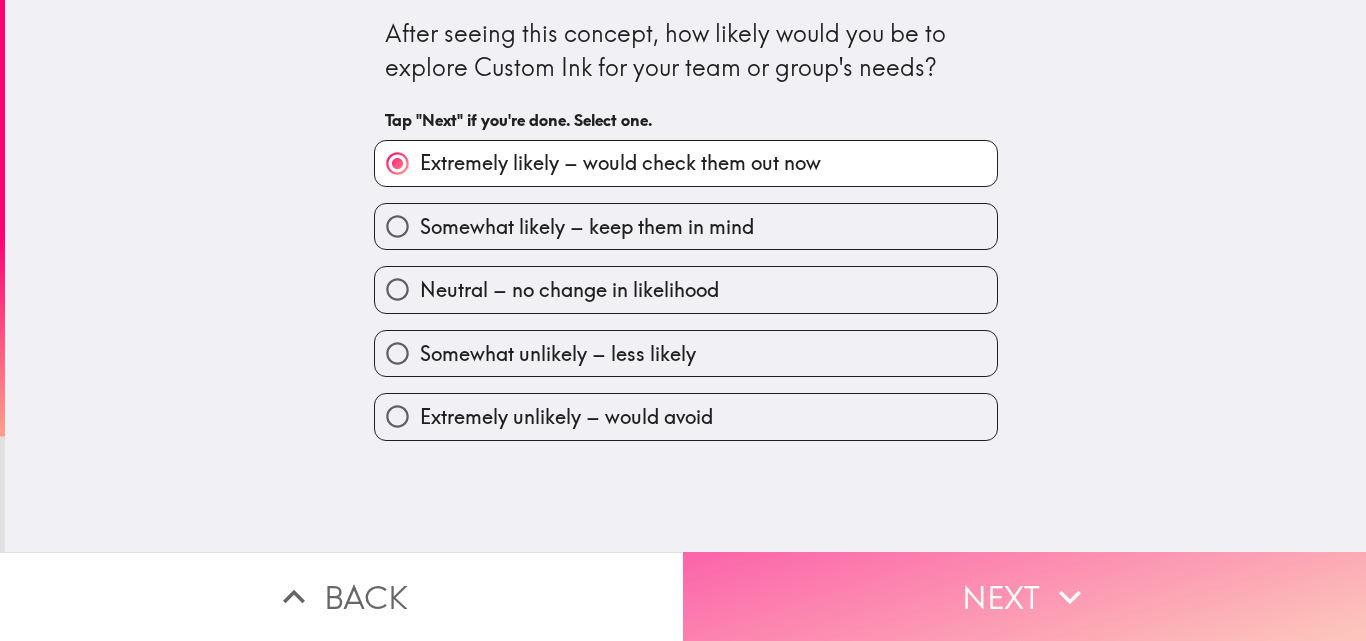 click on "Next" at bounding box center (1024, 596) 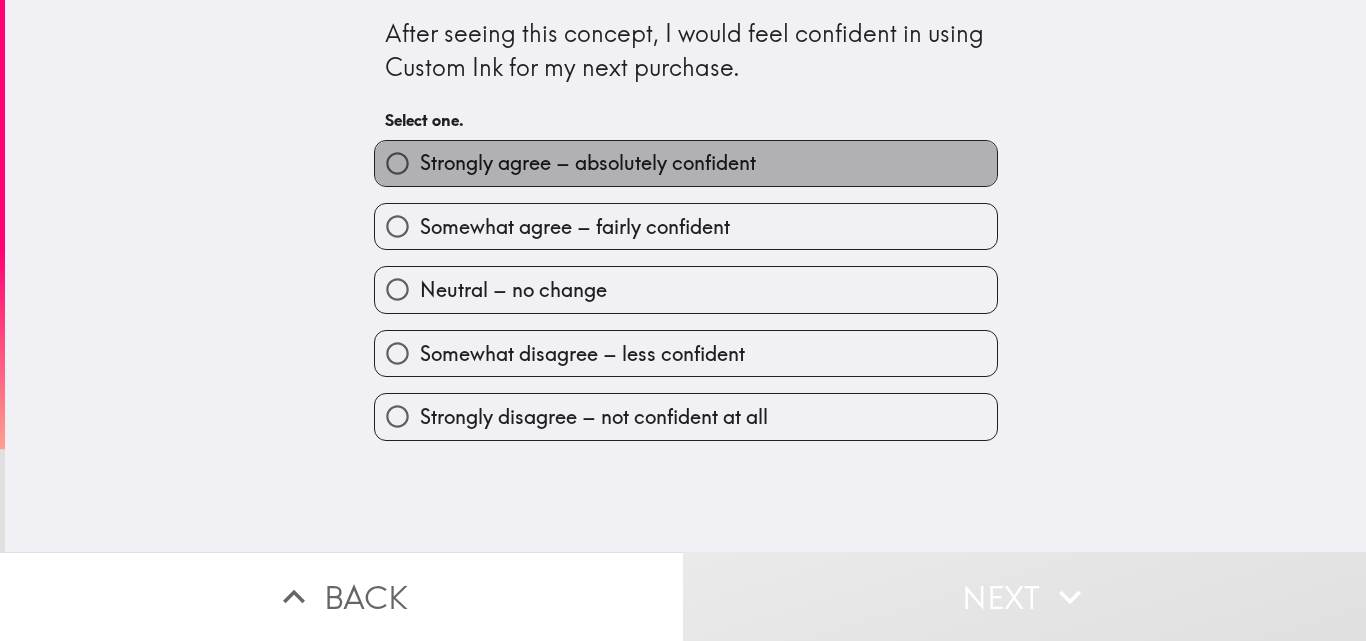 click on "Strongly agree – absolutely confident" at bounding box center (588, 163) 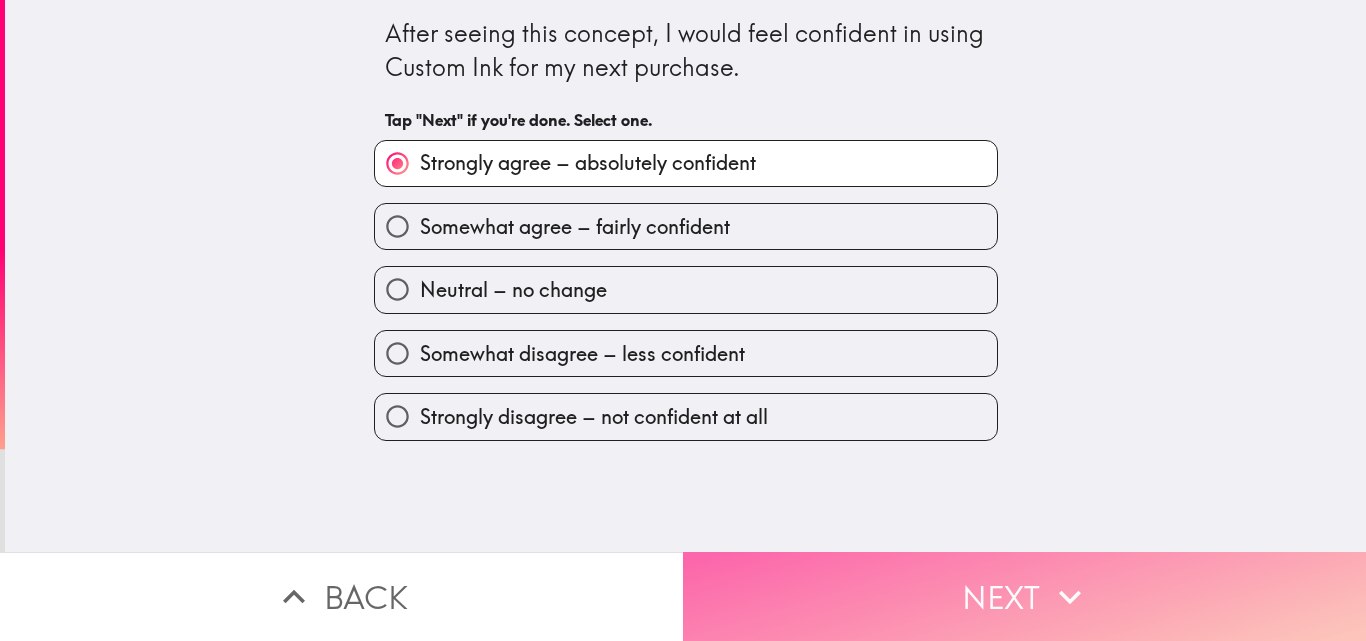 click on "Next" at bounding box center [1024, 596] 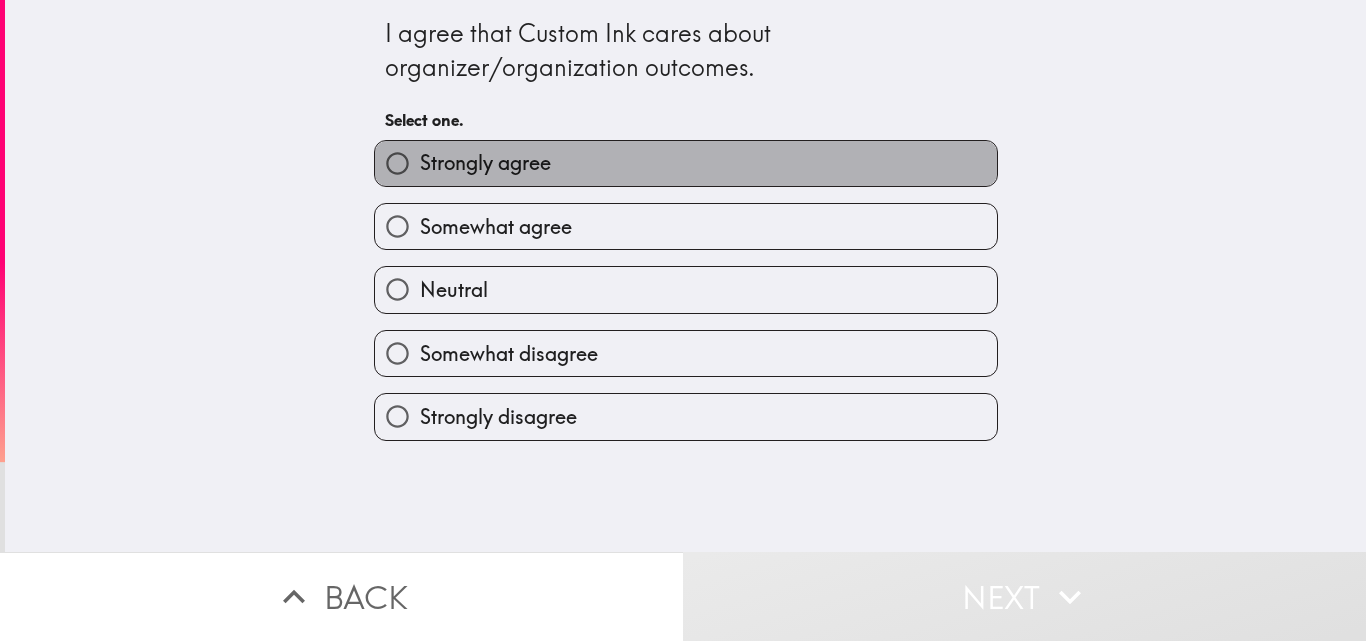click on "Strongly agree" at bounding box center (686, 163) 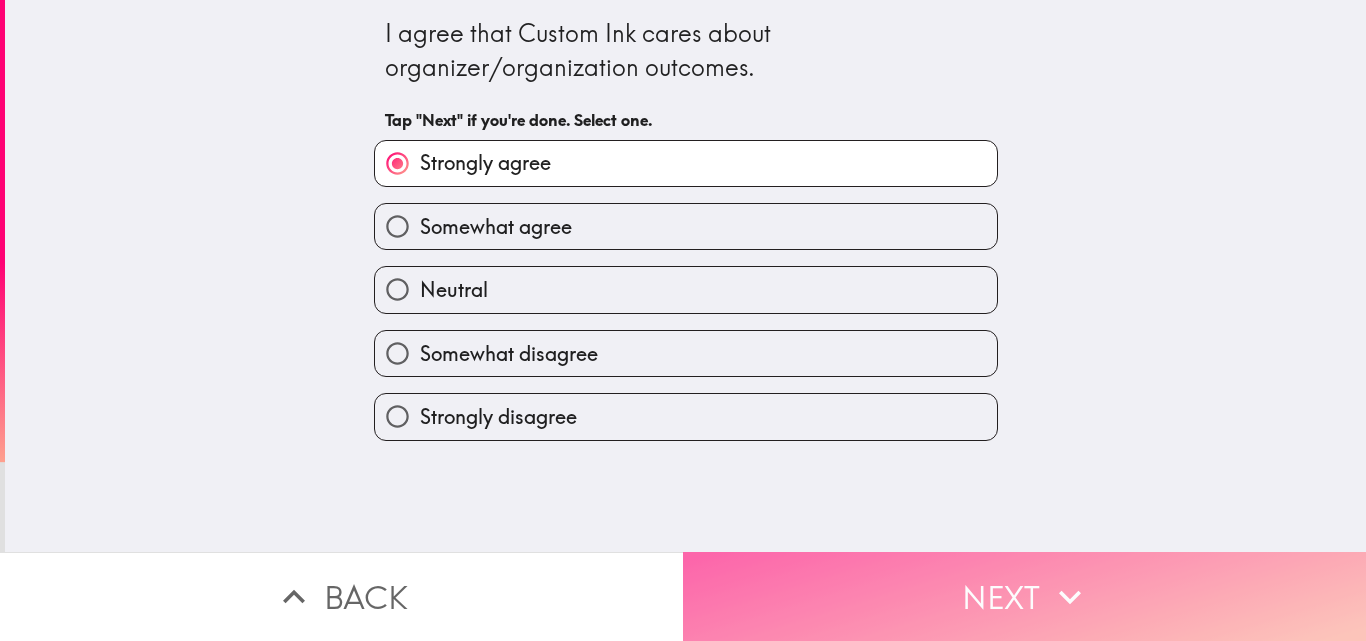 click on "Next" at bounding box center (1024, 596) 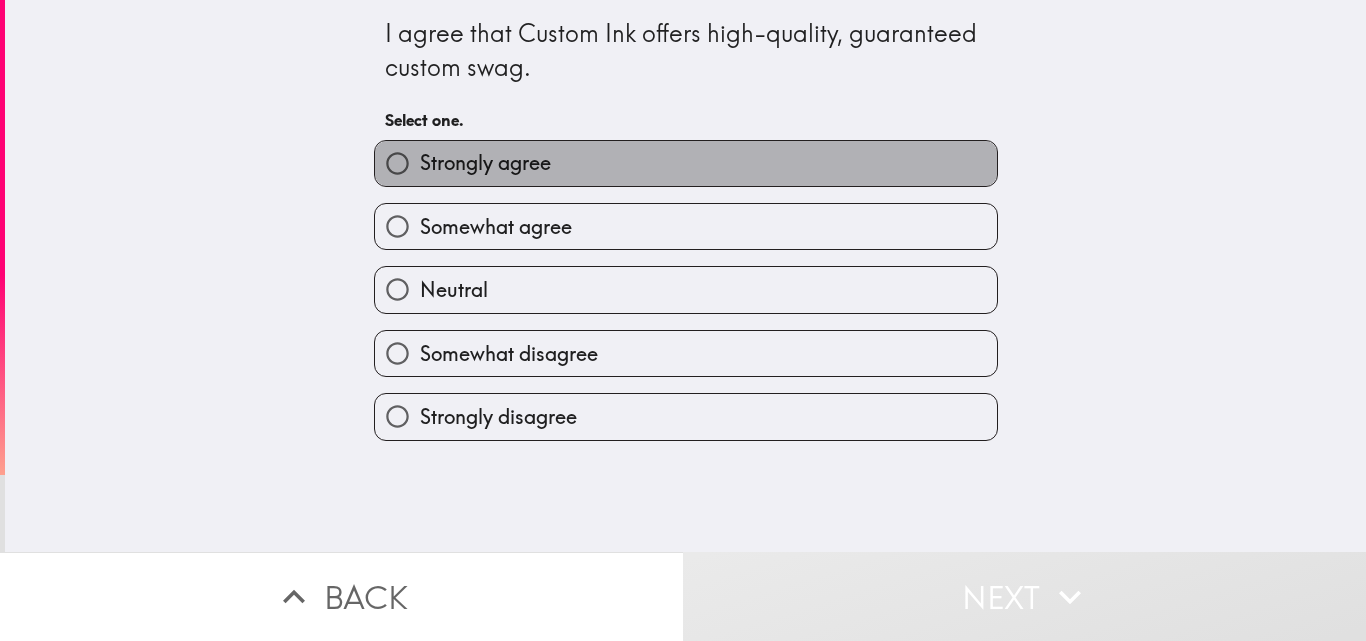 click on "Strongly agree" at bounding box center (686, 163) 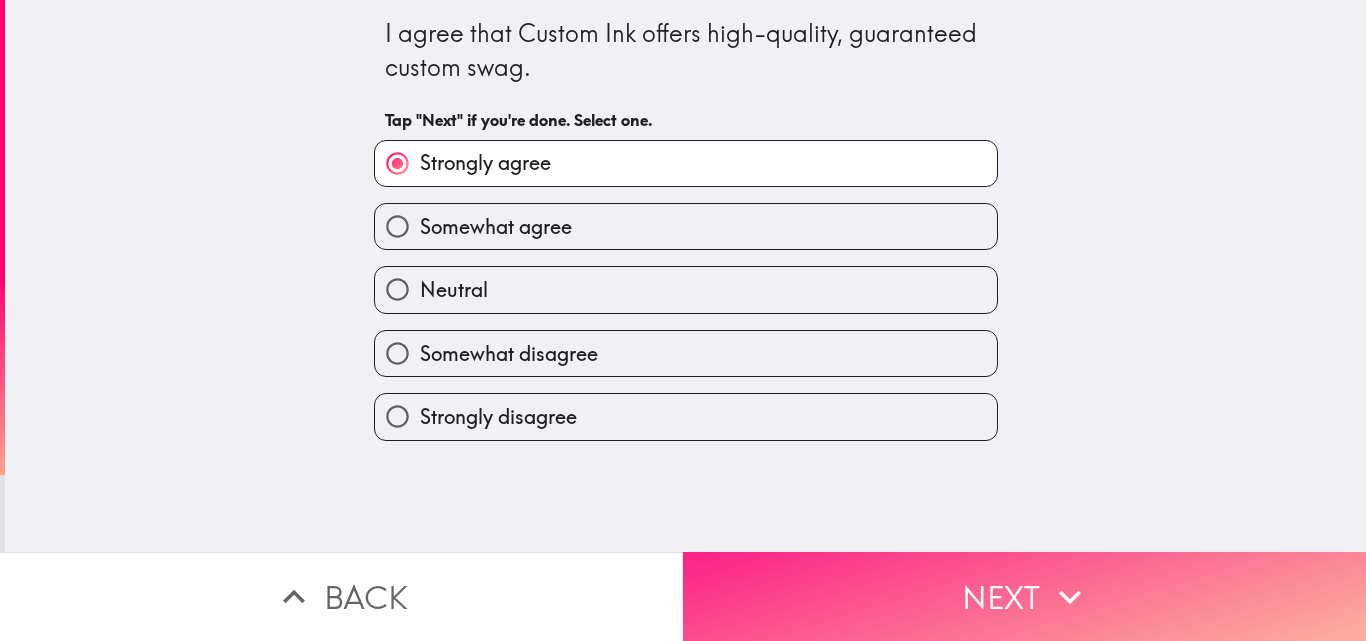 click on "Next" at bounding box center (1024, 596) 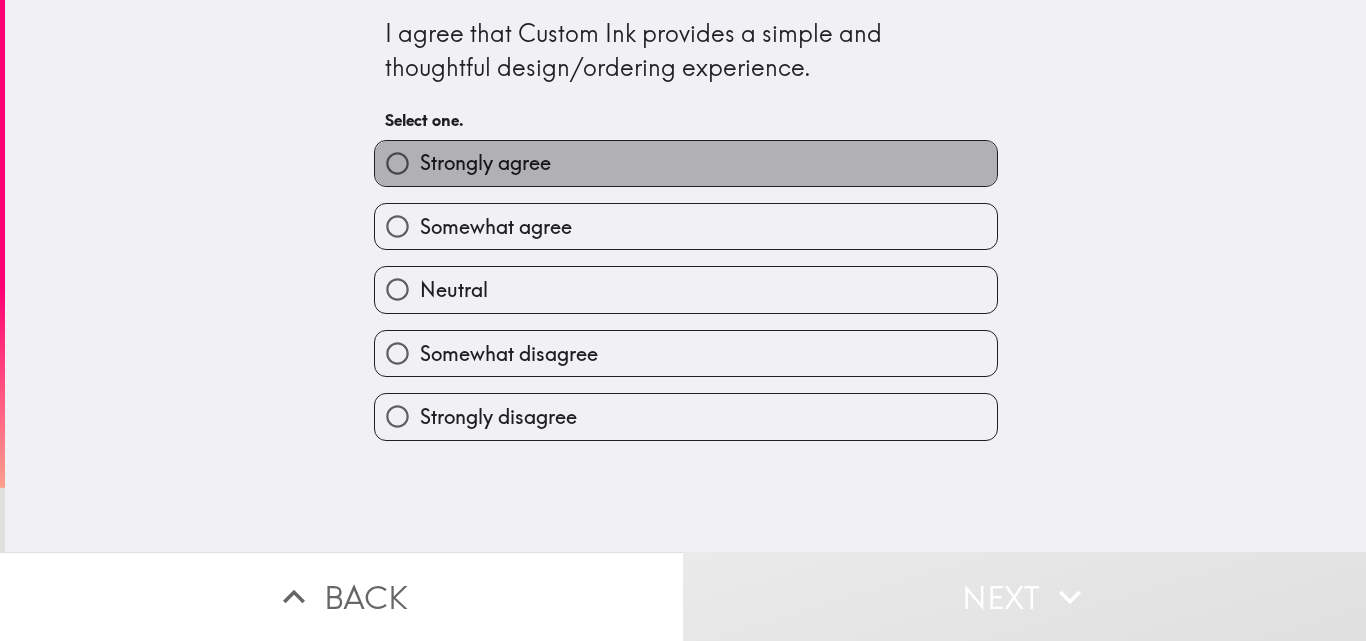 click on "Strongly agree" at bounding box center [686, 163] 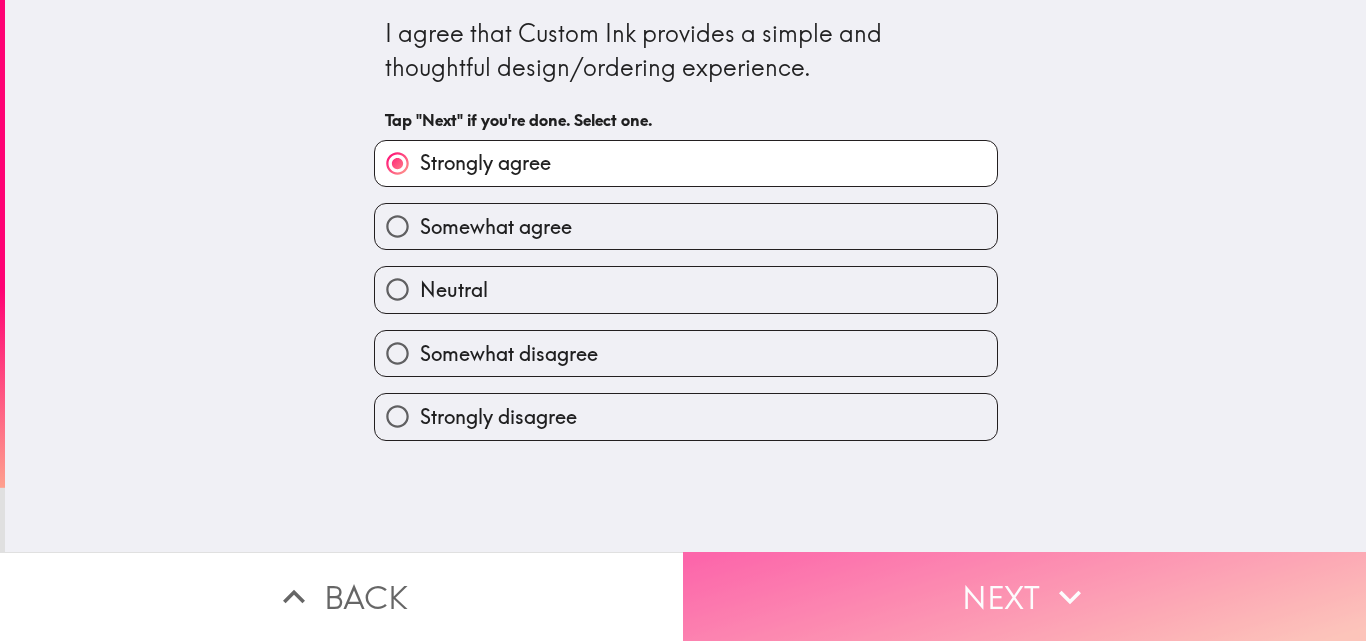 click on "Next" at bounding box center [1024, 596] 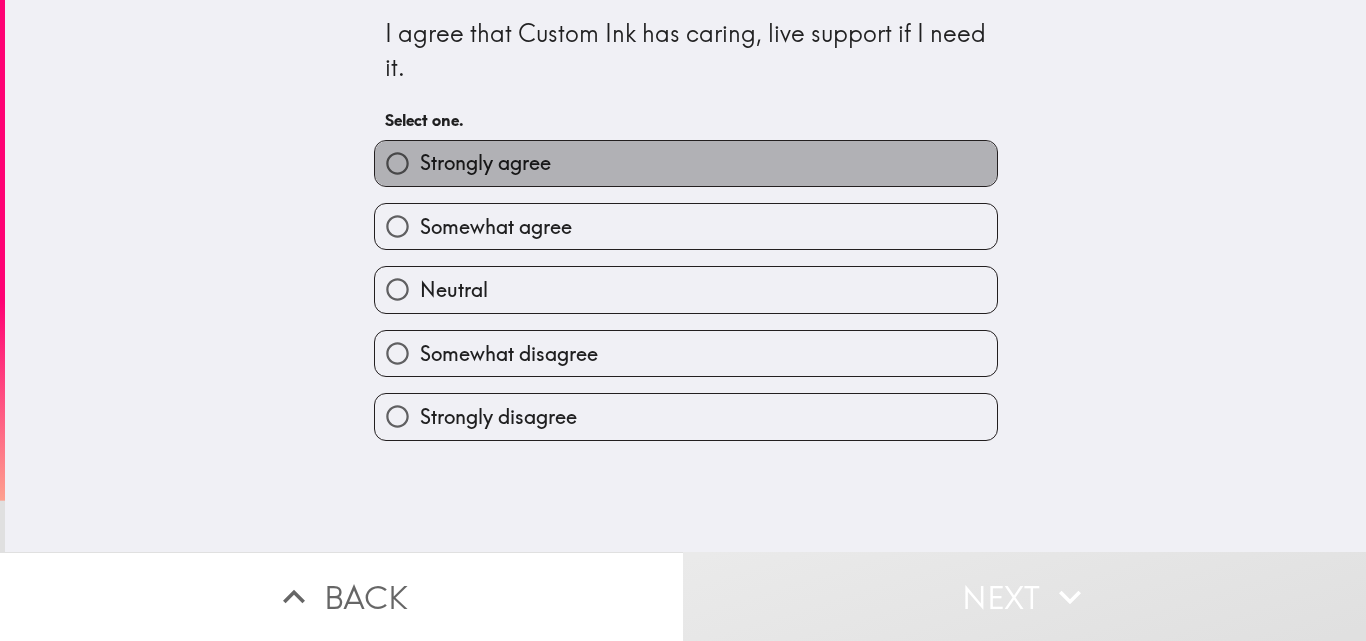 click on "Strongly agree" at bounding box center [686, 163] 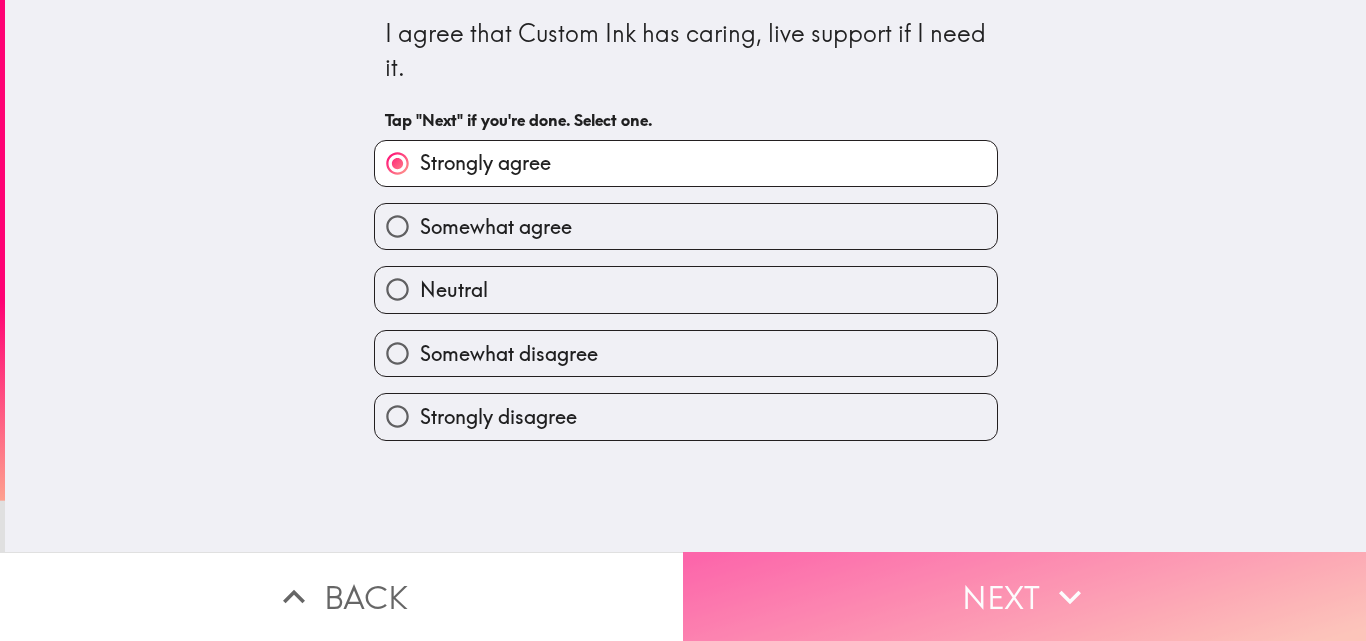 click on "Next" at bounding box center [1024, 596] 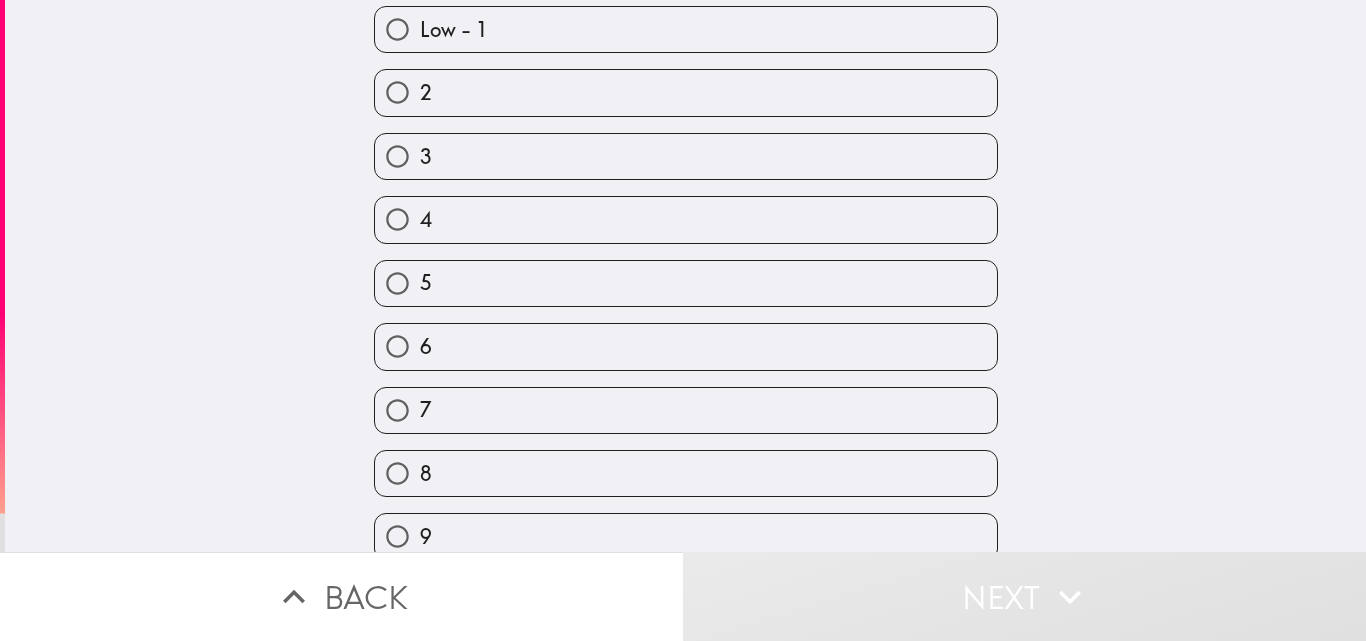 scroll, scrollTop: 187, scrollLeft: 0, axis: vertical 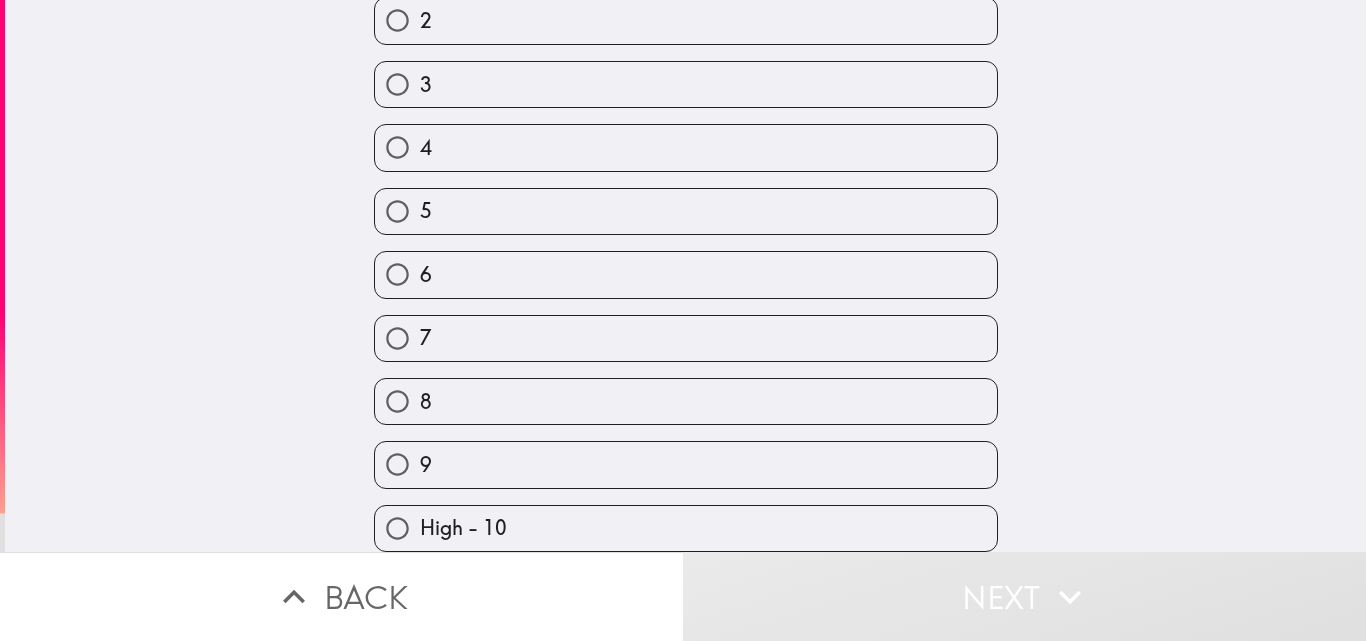 click on "High - 10" at bounding box center [686, 528] 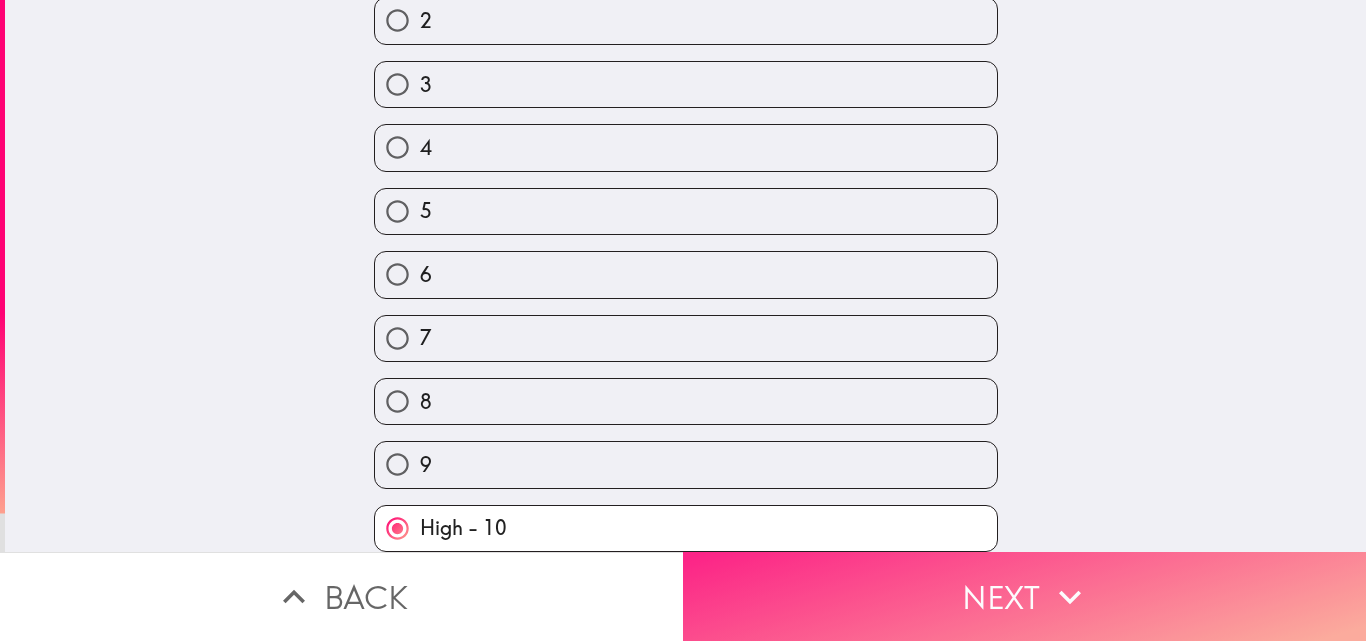 click on "Next" at bounding box center (1024, 596) 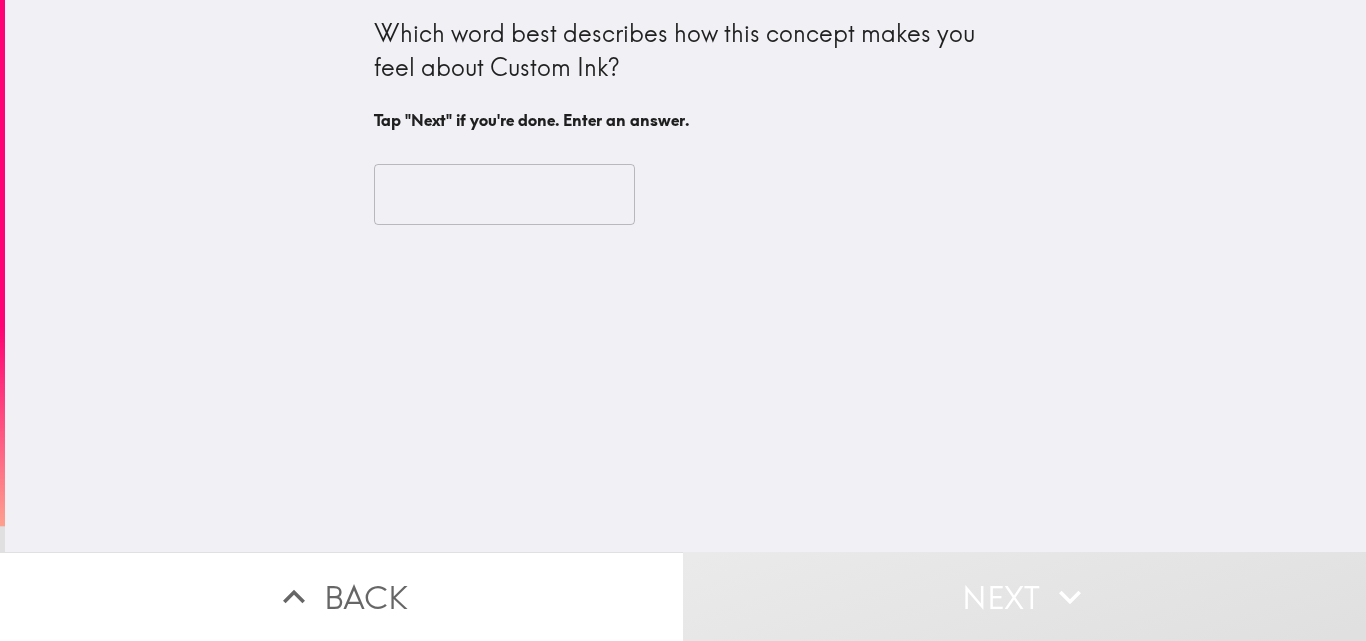 scroll, scrollTop: 0, scrollLeft: 0, axis: both 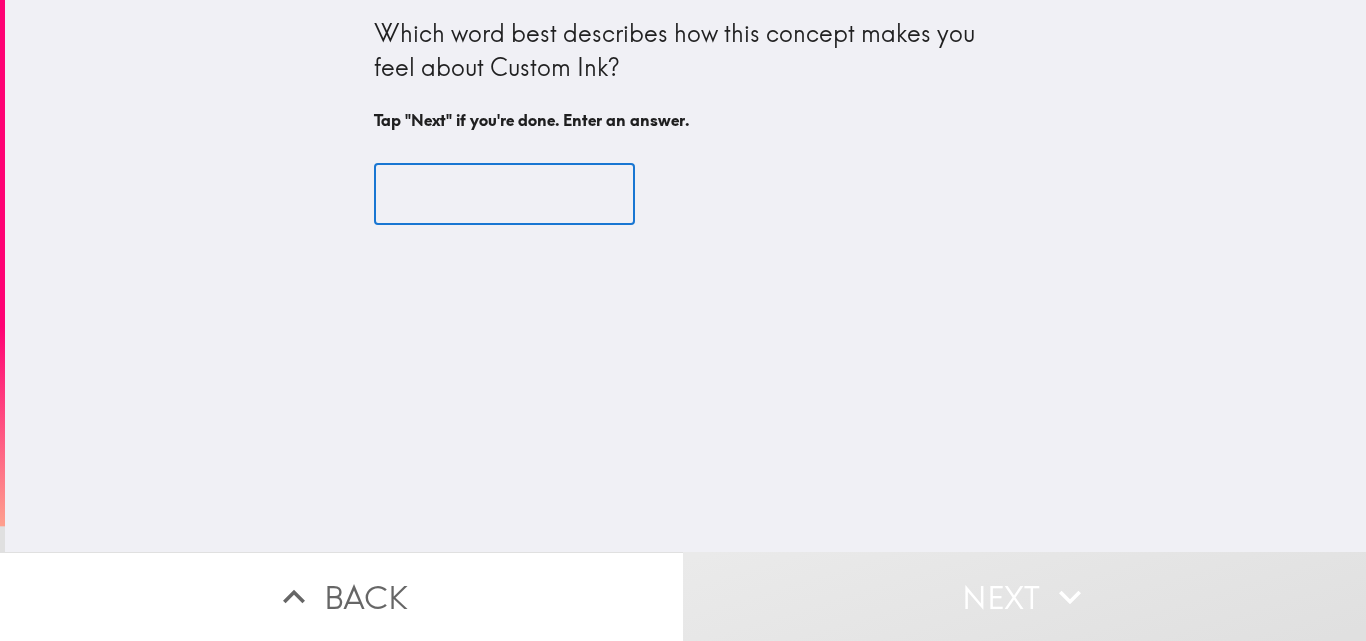 click at bounding box center [504, 195] 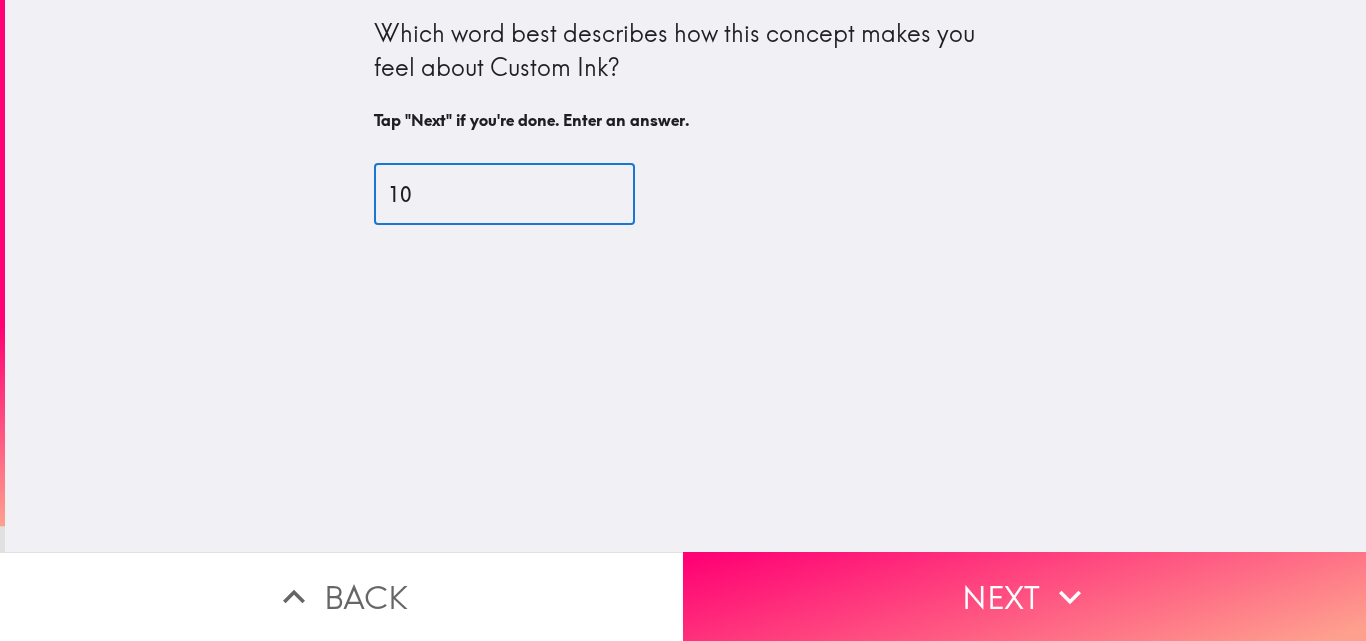type on "1" 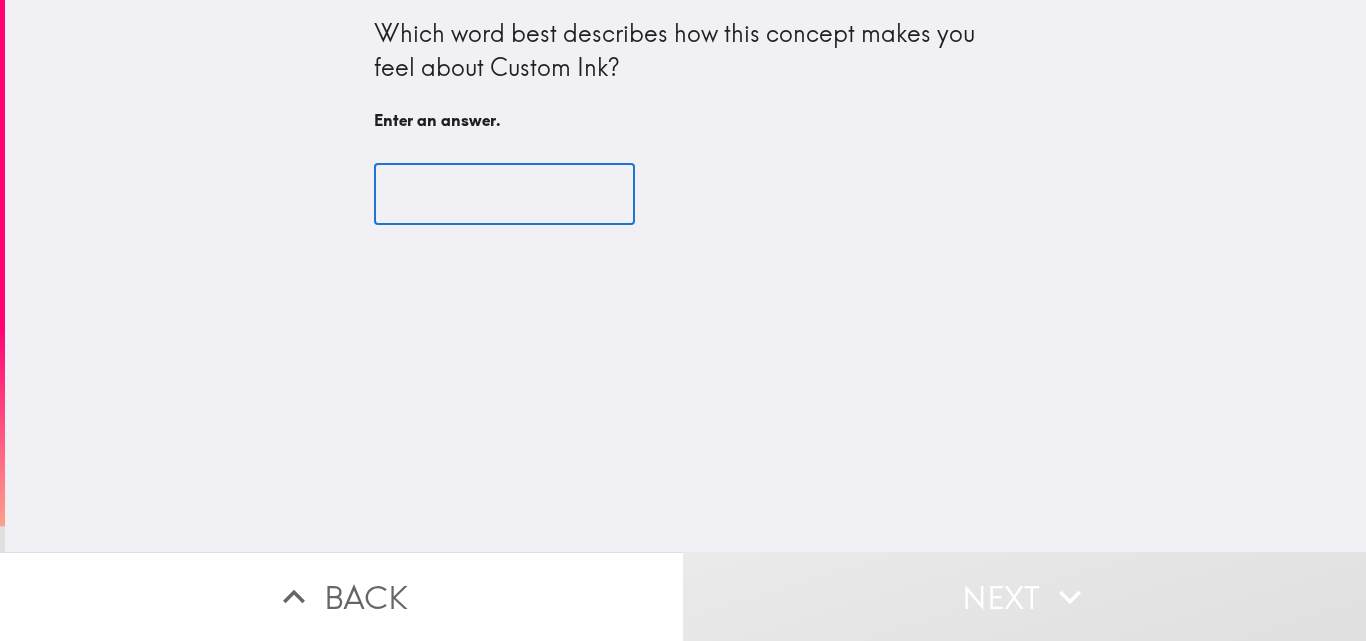click at bounding box center (504, 195) 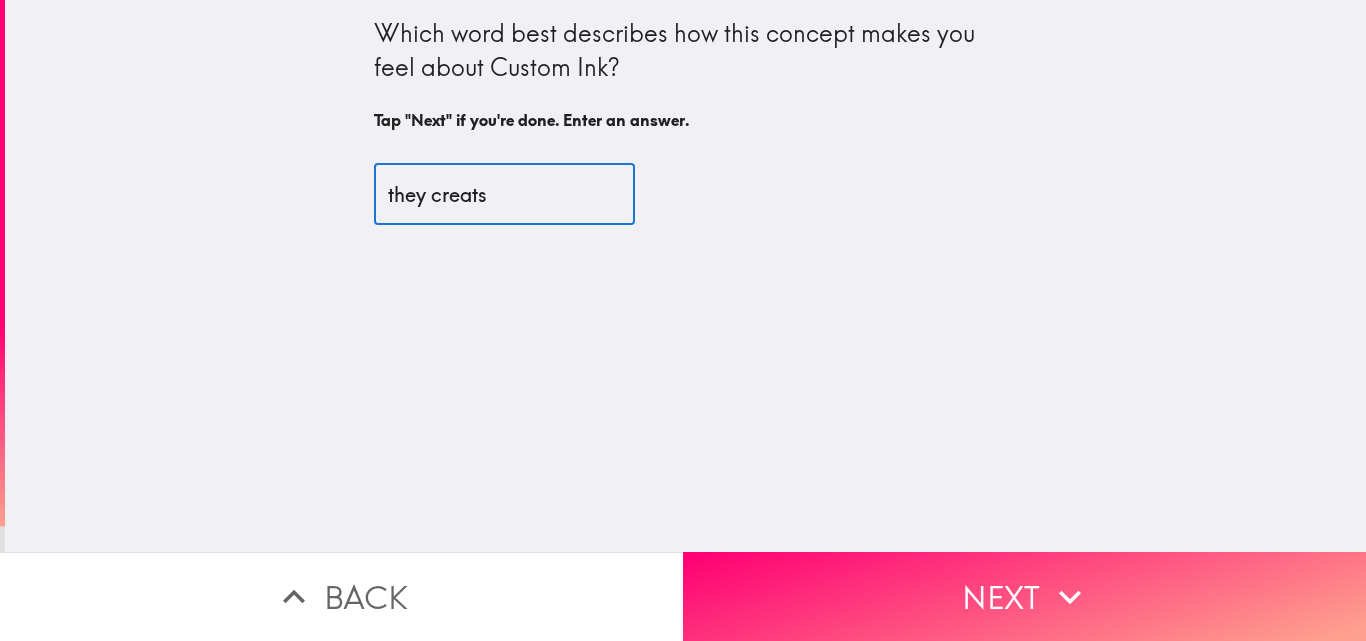 drag, startPoint x: 441, startPoint y: 196, endPoint x: 763, endPoint y: 196, distance: 322 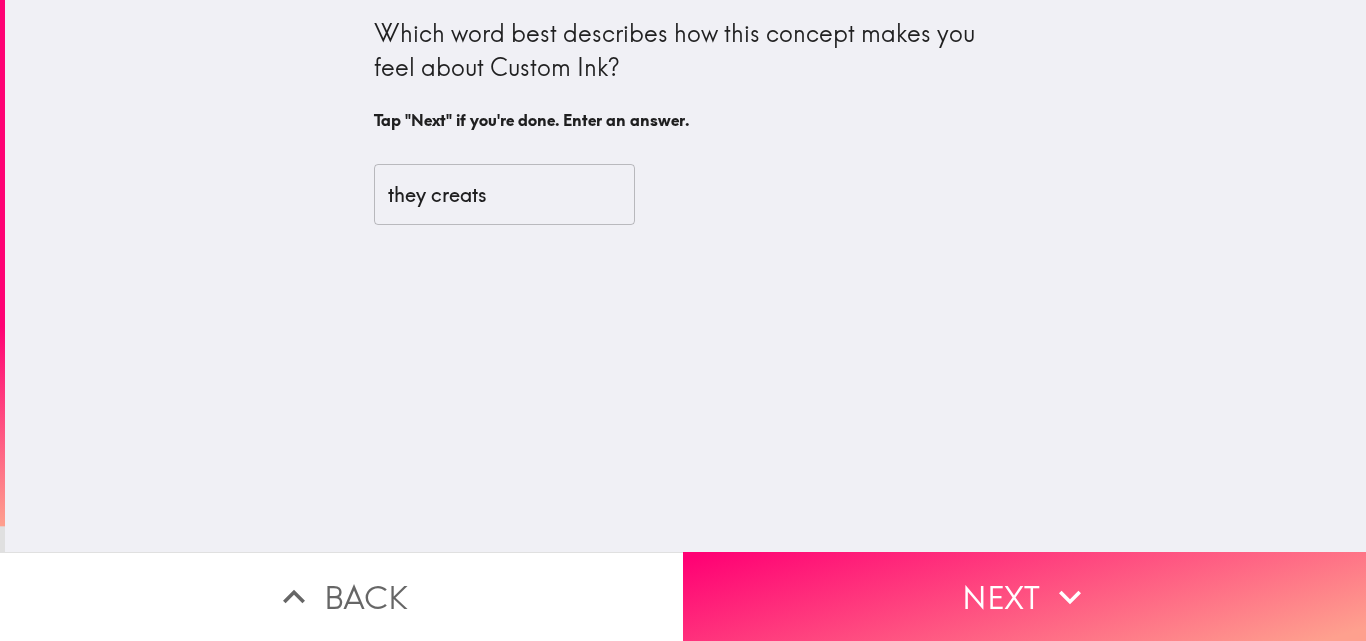 click on "they creats" at bounding box center (504, 195) 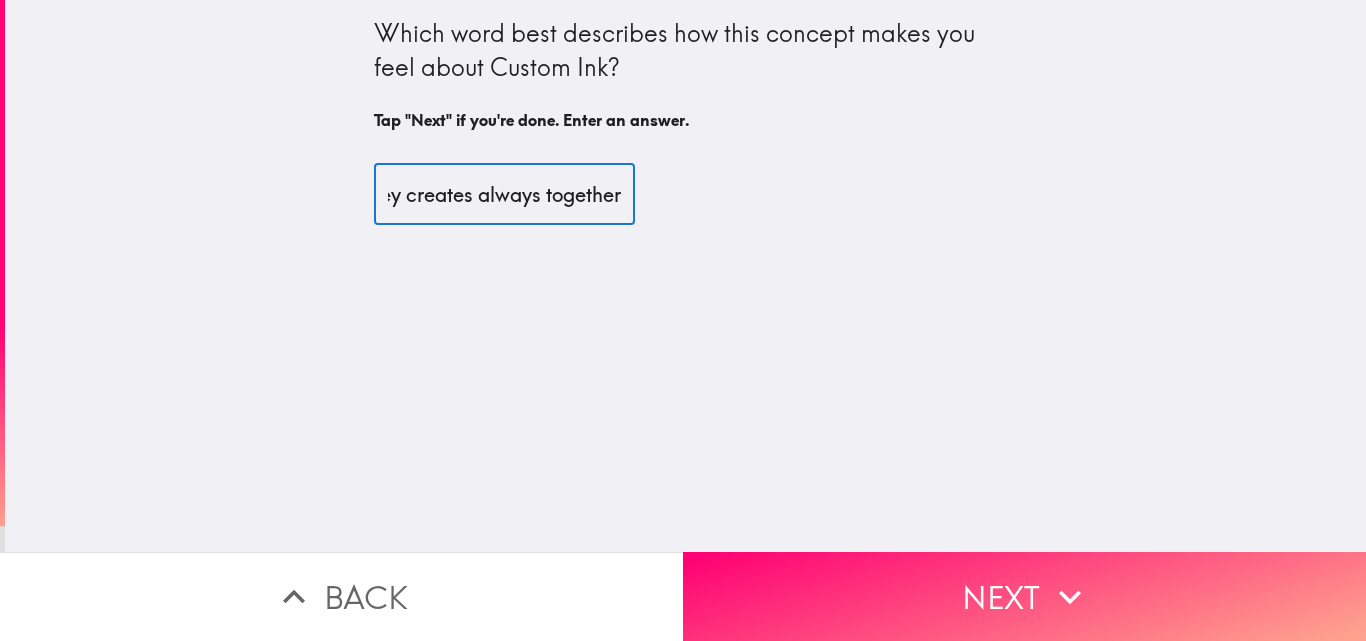 scroll, scrollTop: 0, scrollLeft: 0, axis: both 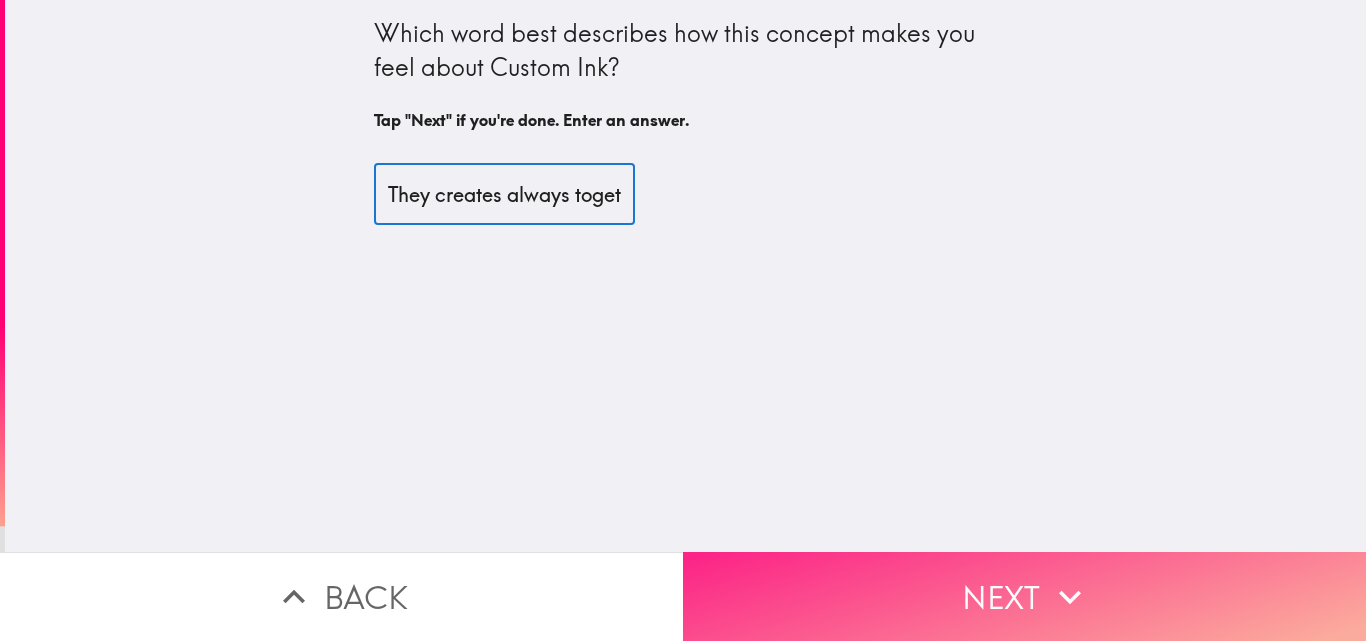 type on "They creates always together" 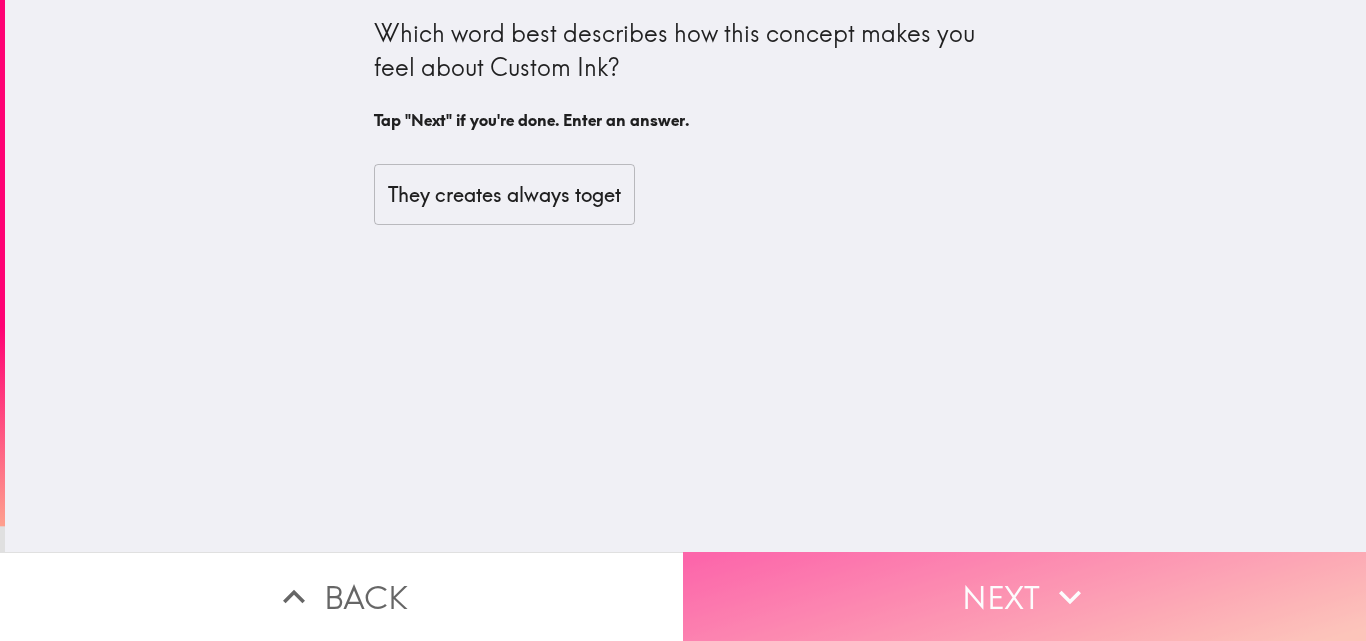 click on "Next" at bounding box center (1024, 596) 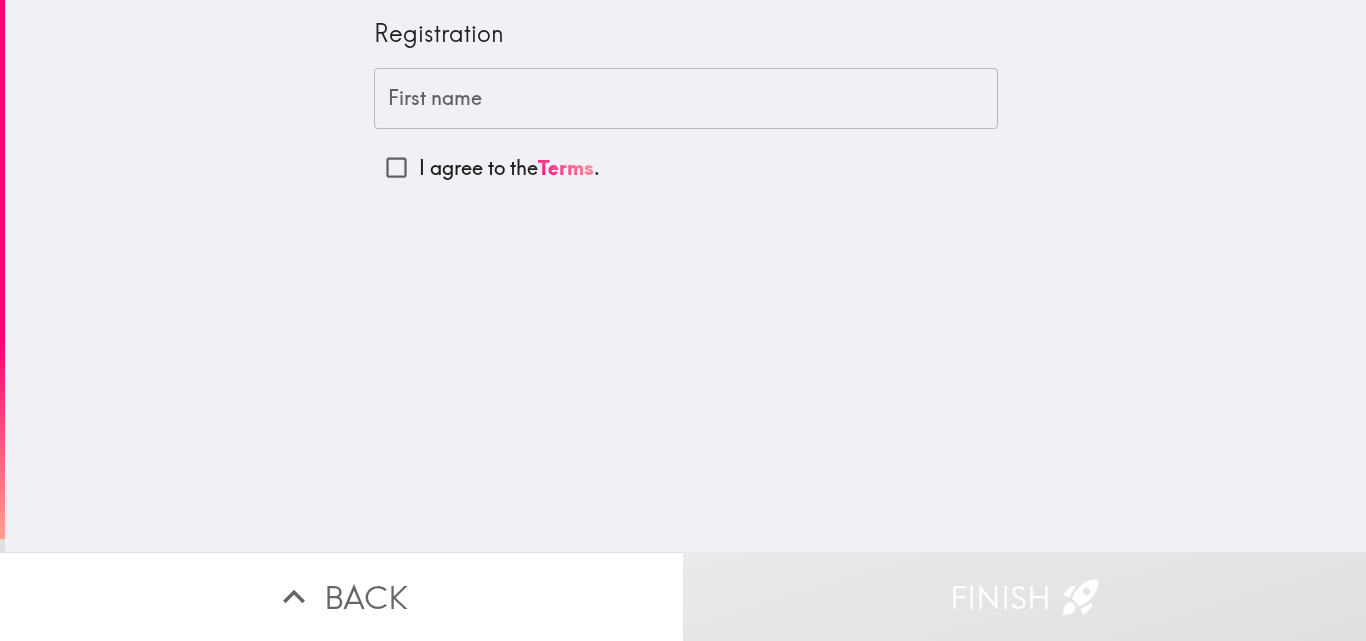click on "First name" at bounding box center [686, 99] 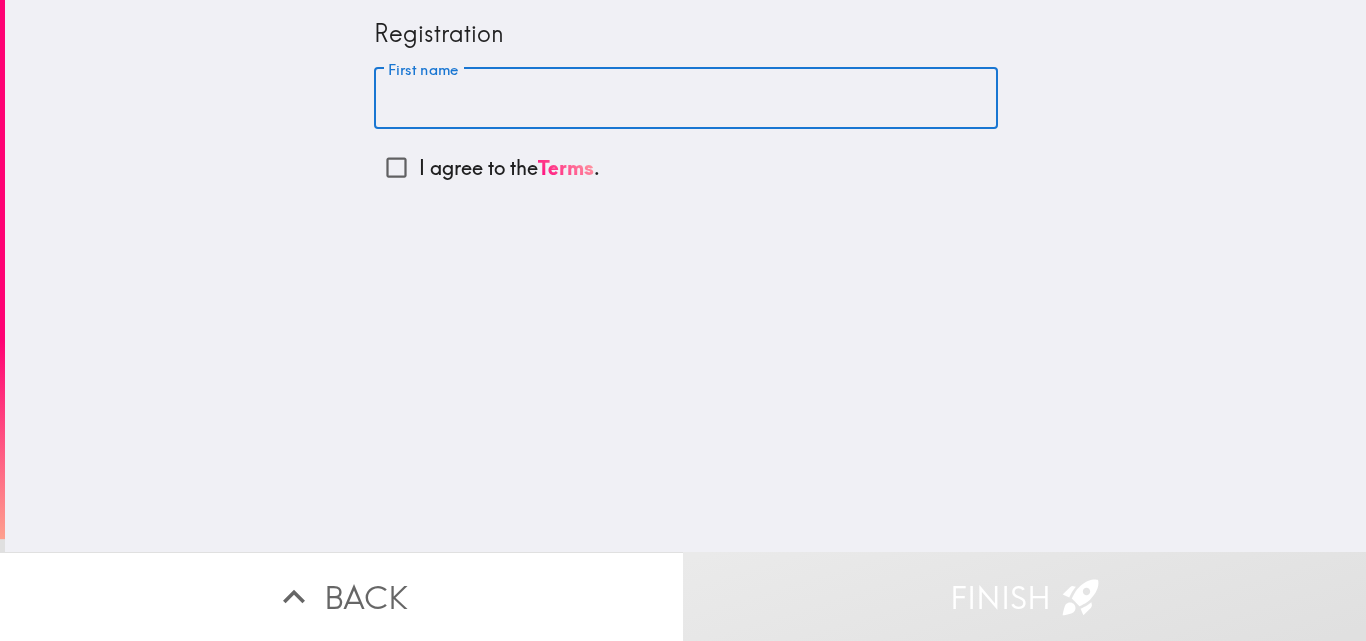 click on "I agree to the  Terms ." at bounding box center [396, 167] 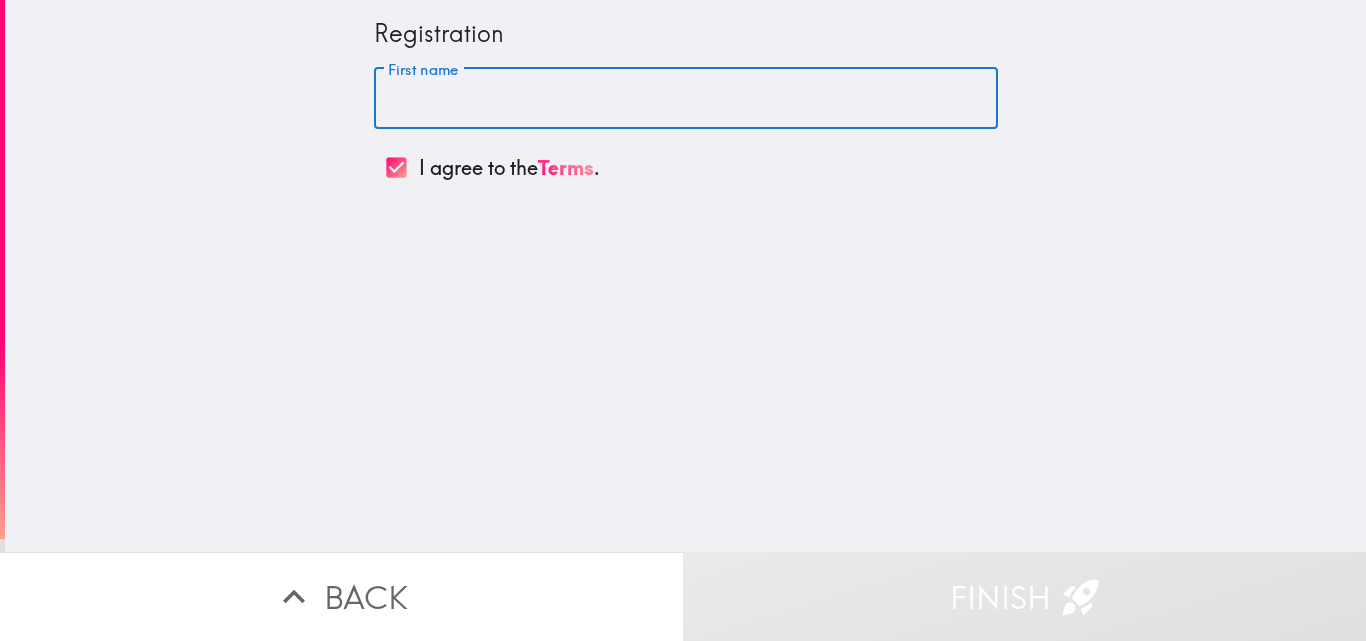 click on "First name" at bounding box center [686, 99] 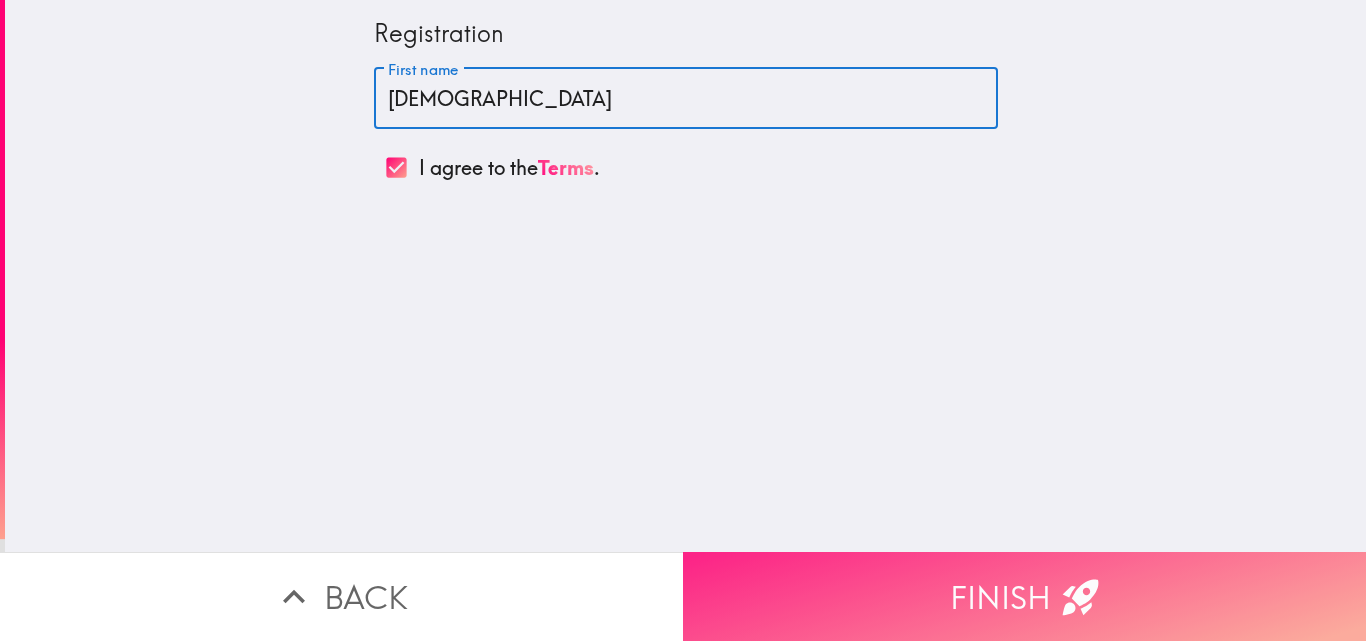 type on "[DEMOGRAPHIC_DATA]" 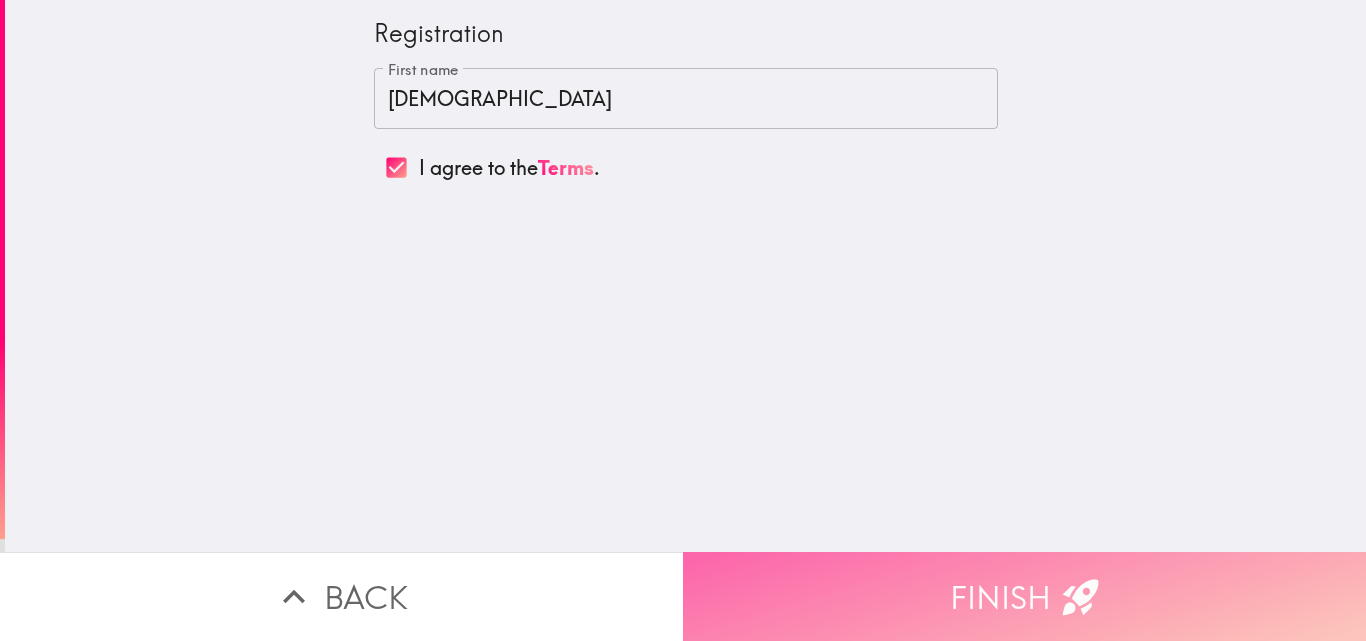 click on "Finish" at bounding box center [1024, 596] 